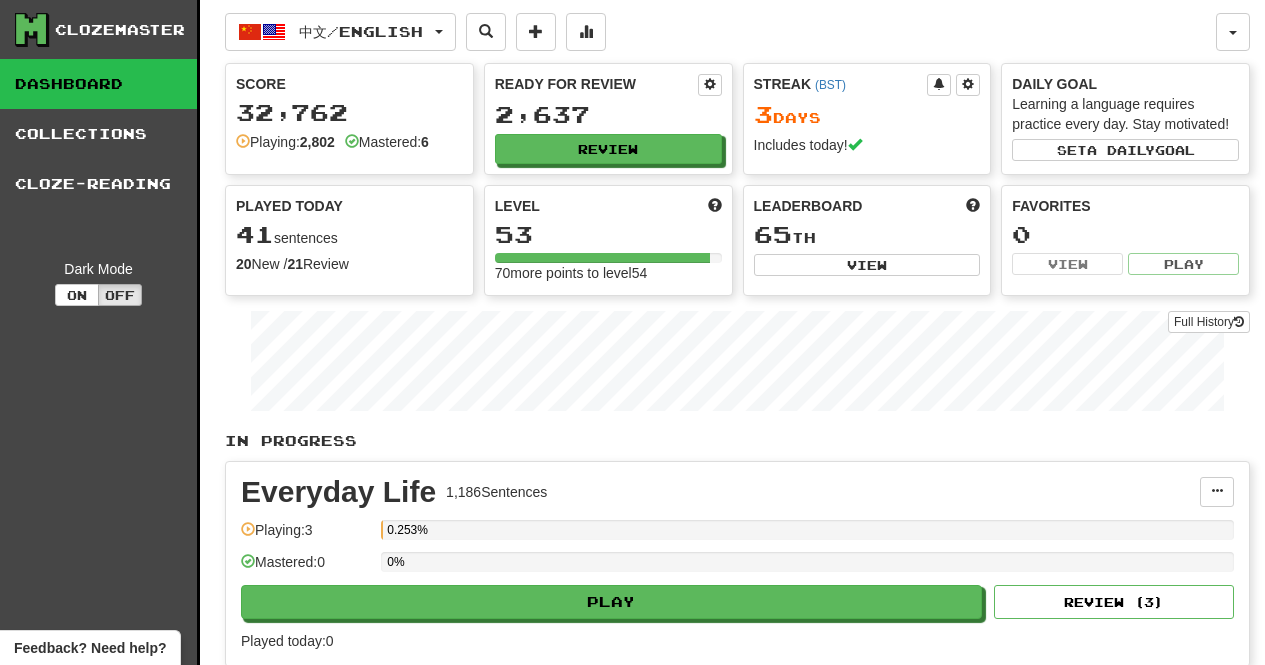 scroll, scrollTop: 0, scrollLeft: 0, axis: both 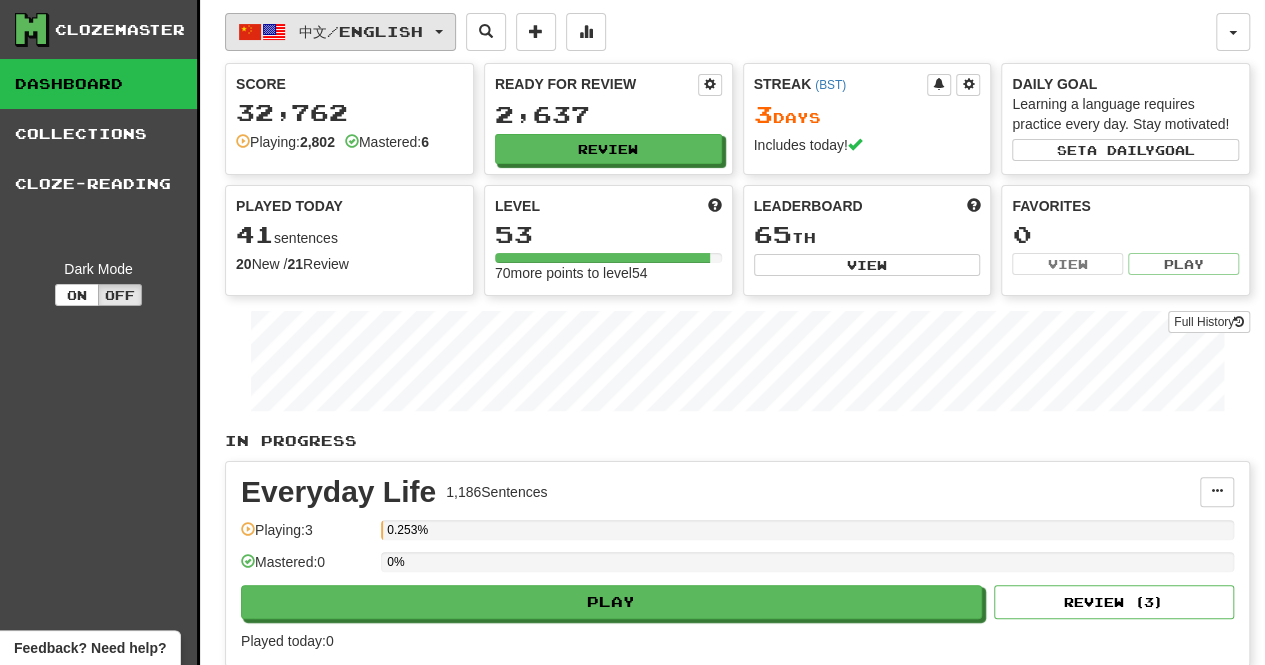 click on "中文  /  English" at bounding box center [340, 32] 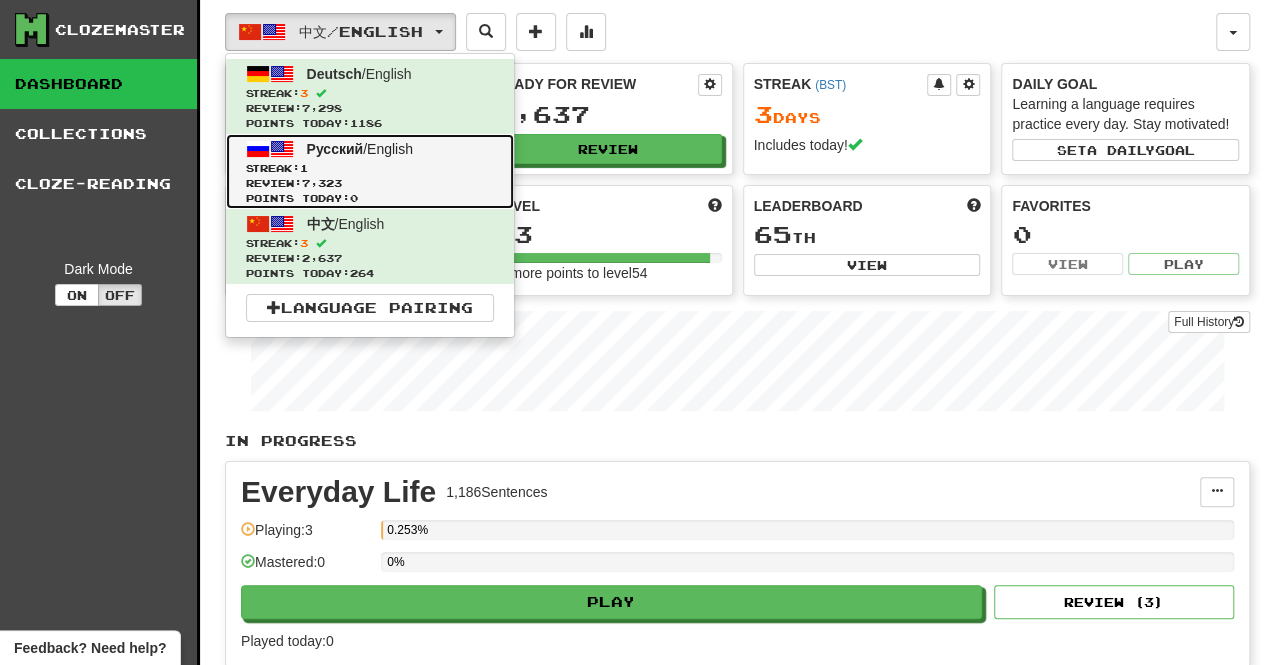 click on "Русский  /  English" at bounding box center [360, 149] 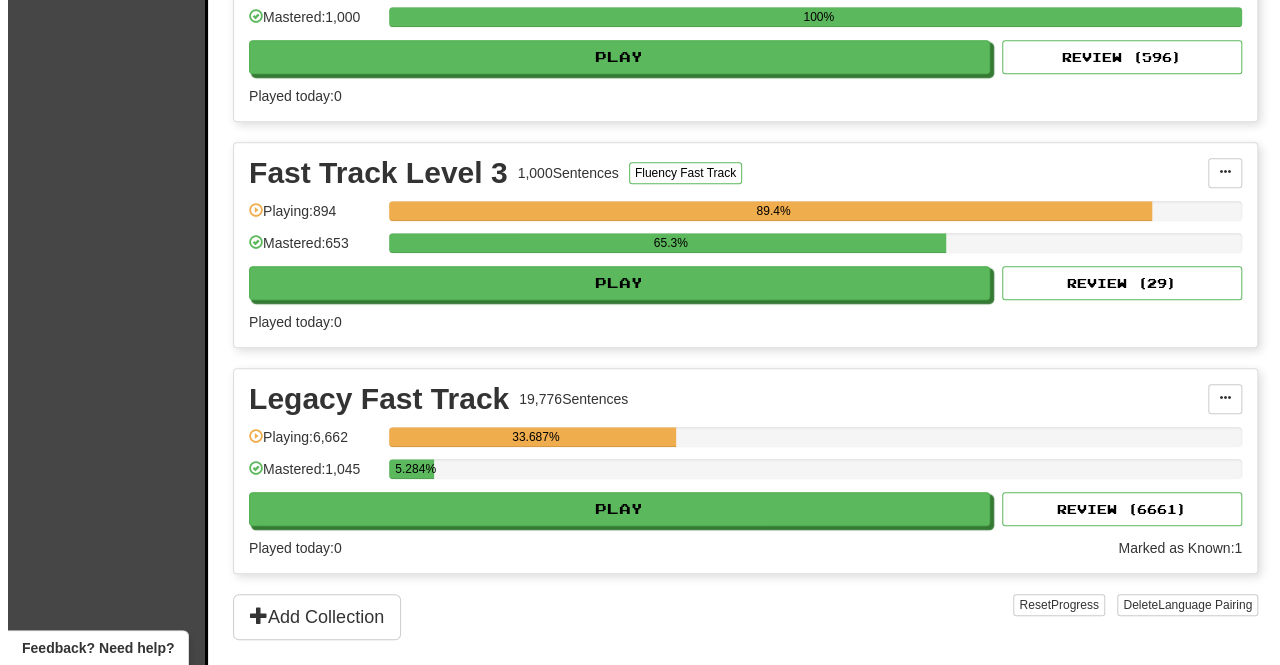 scroll, scrollTop: 782, scrollLeft: 0, axis: vertical 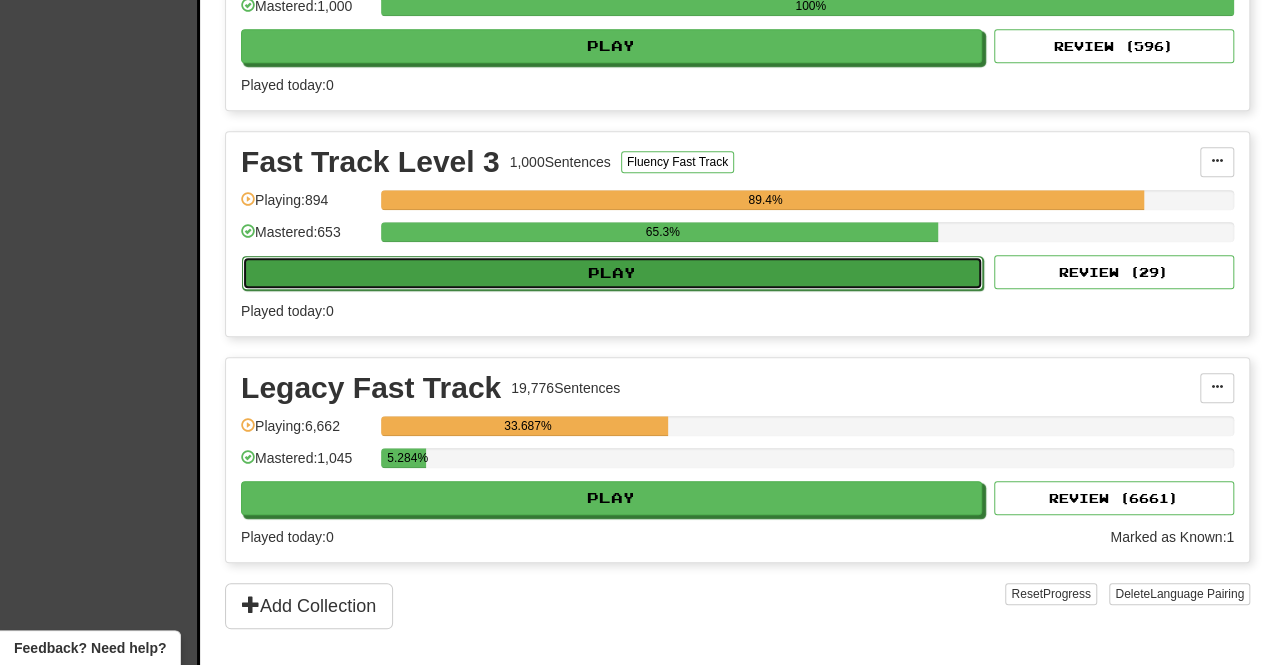 click on "Play" at bounding box center (612, 273) 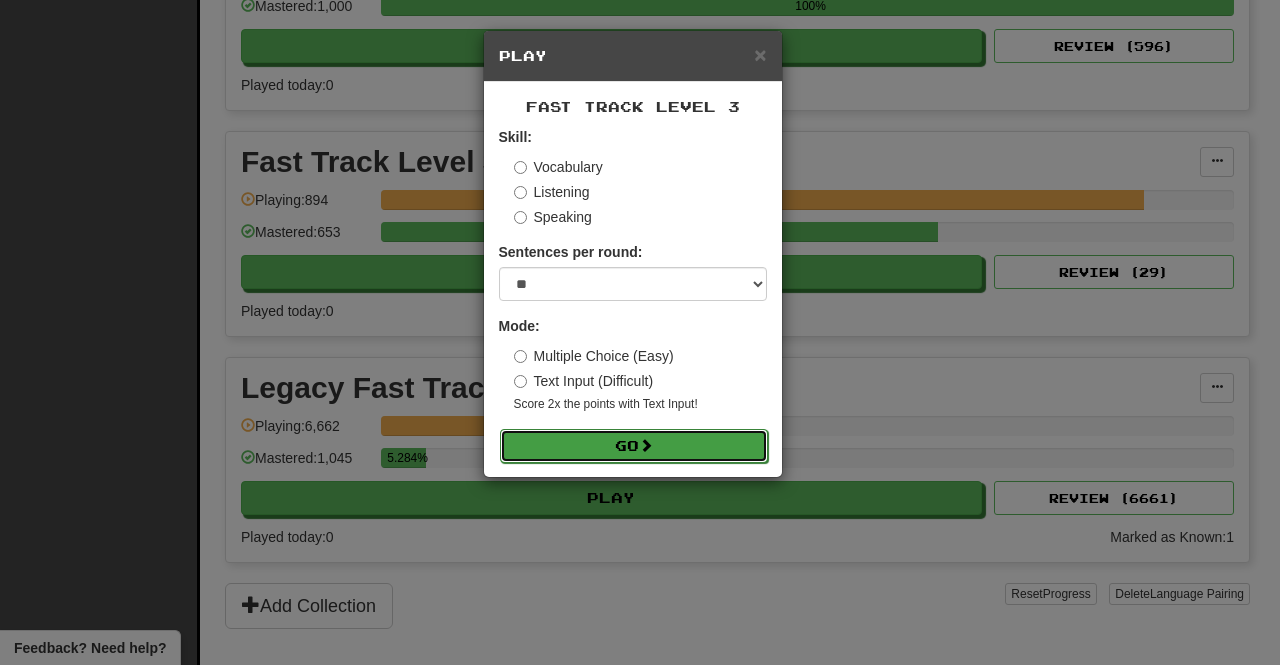 click on "Go" at bounding box center [634, 446] 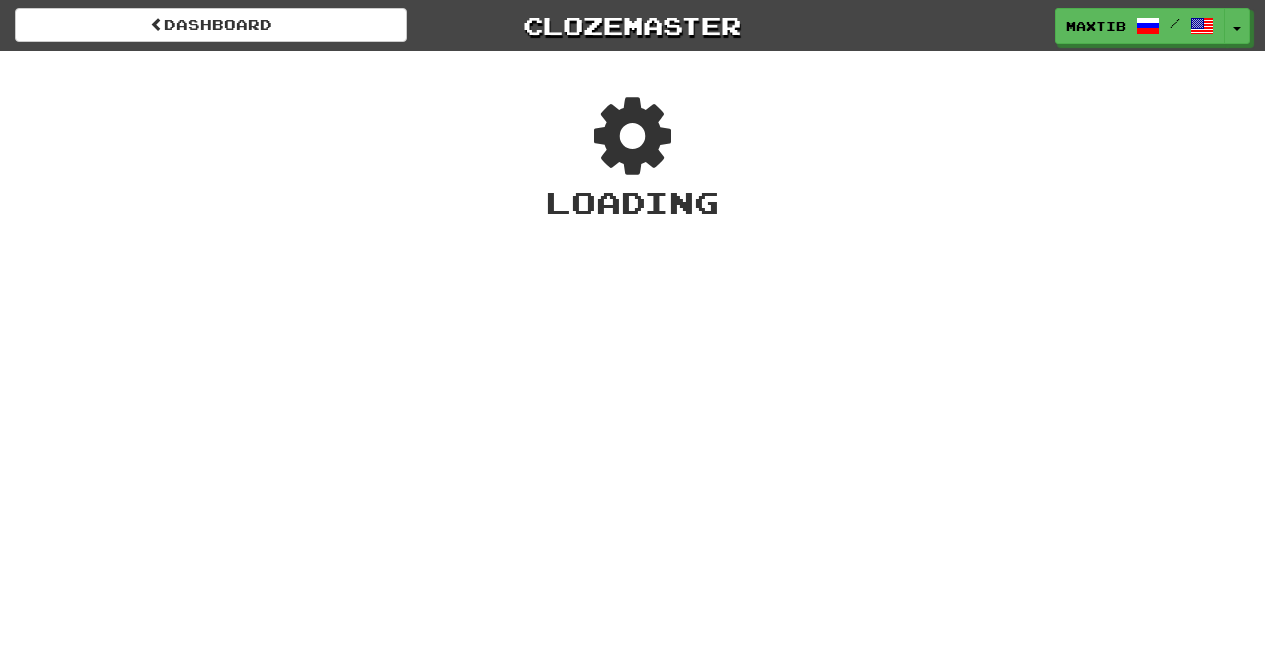 scroll, scrollTop: 0, scrollLeft: 0, axis: both 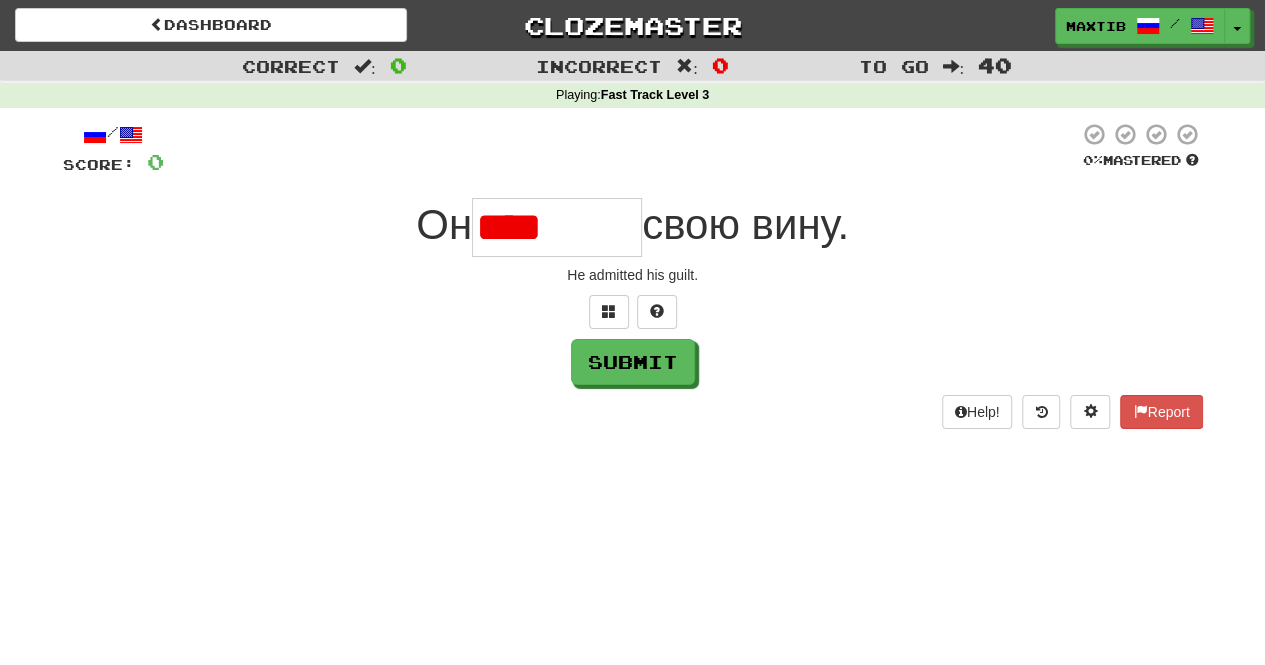 type on "*******" 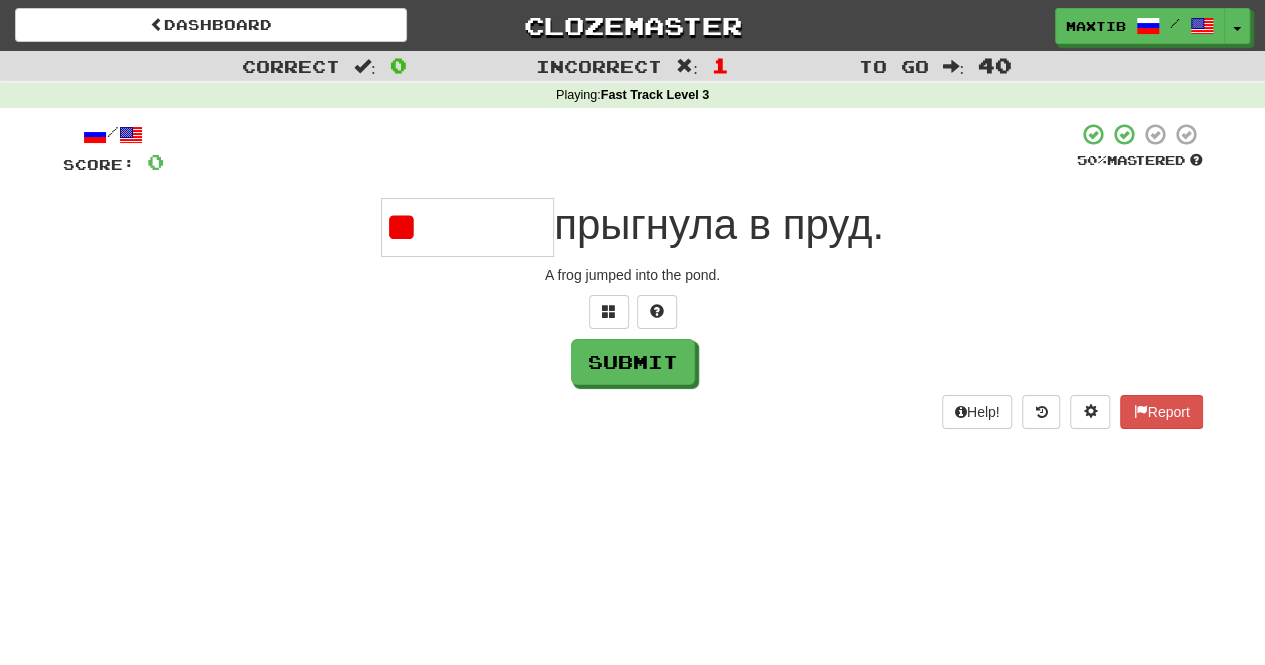 type on "*" 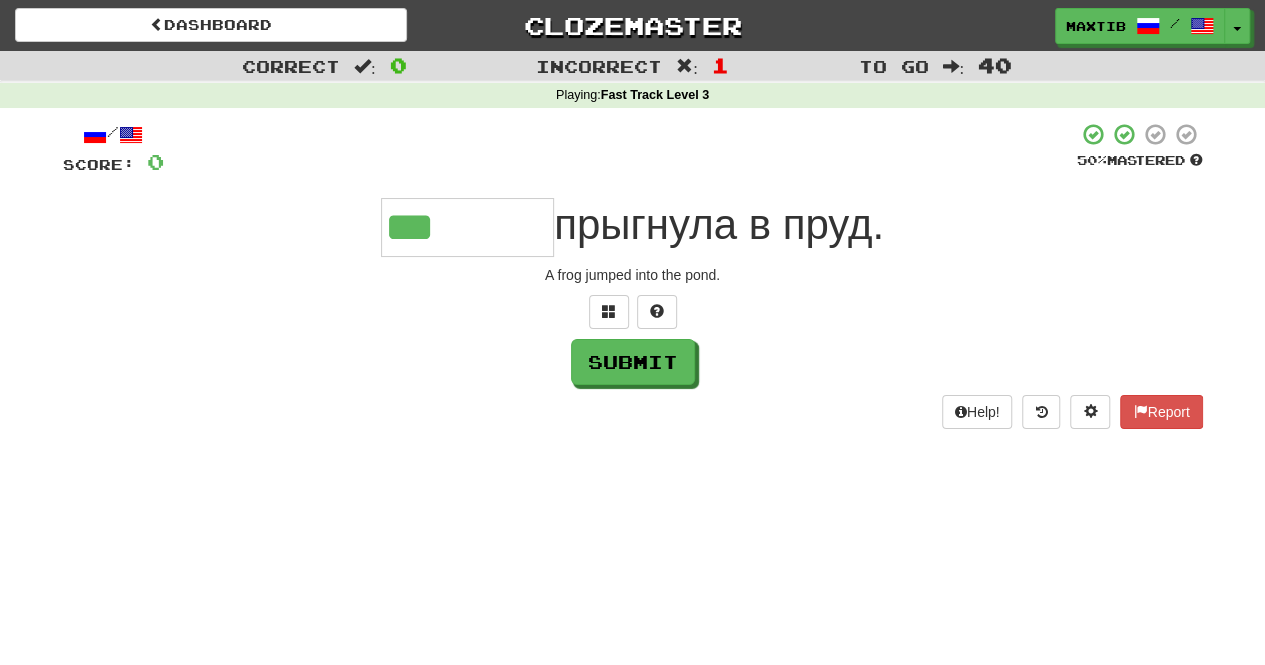 type on "*******" 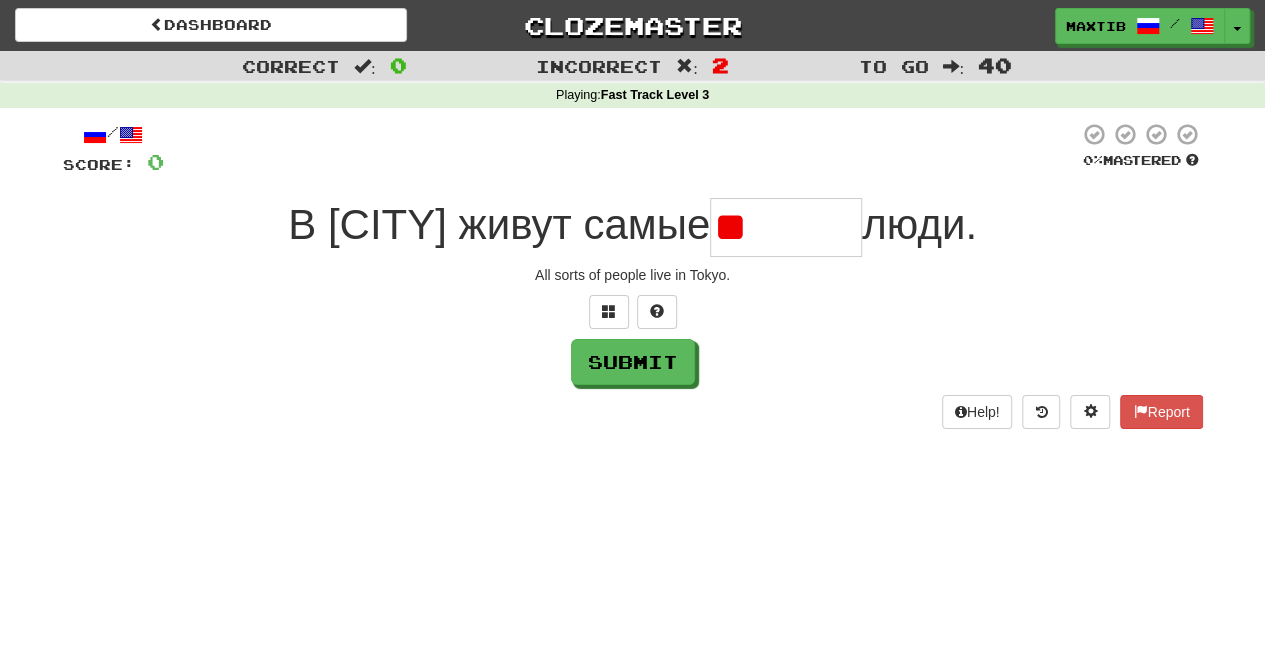 type on "*" 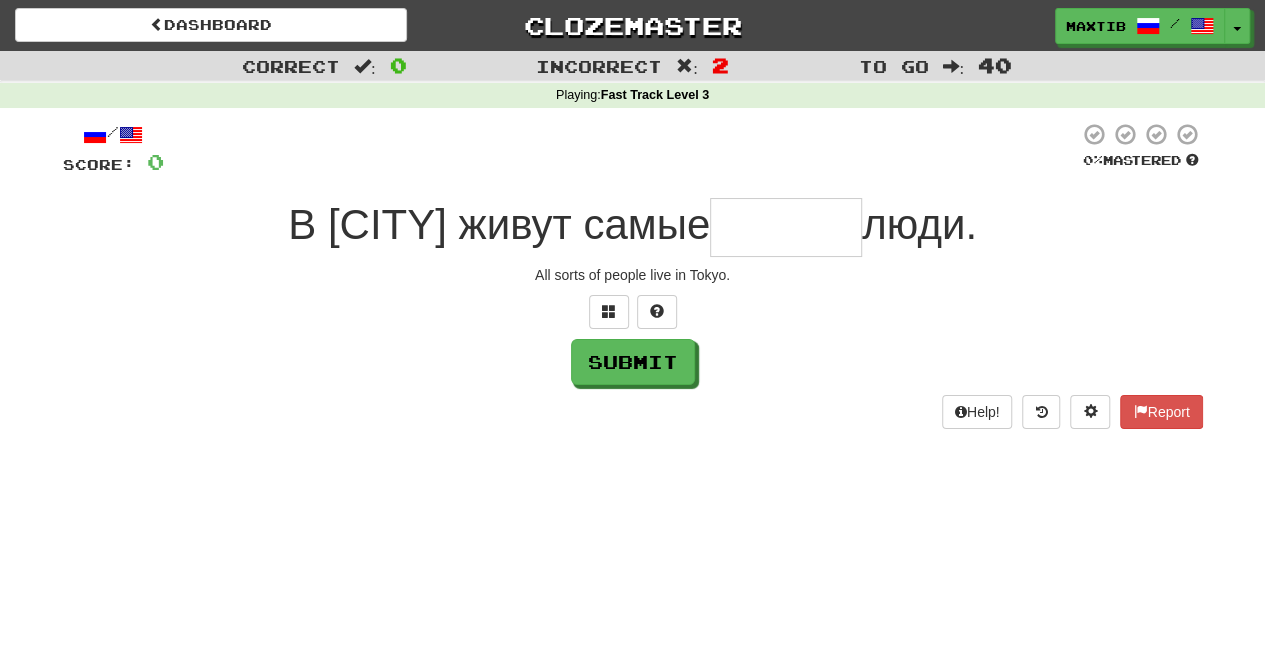 type on "*" 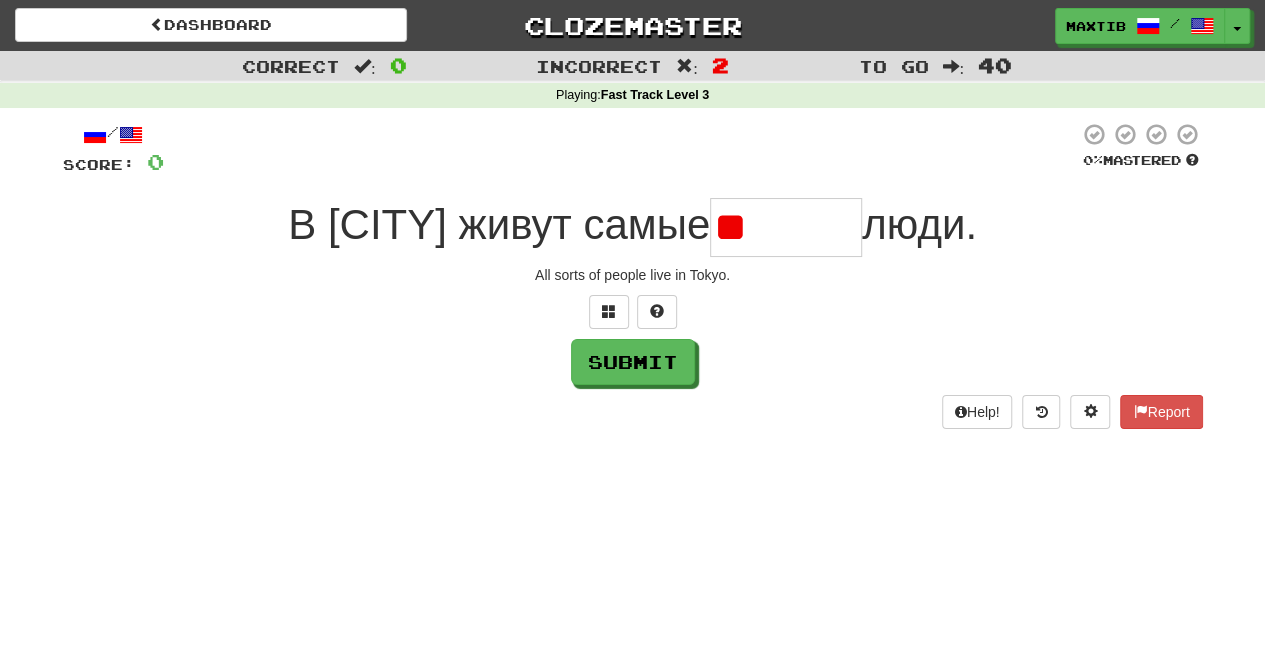 type on "*" 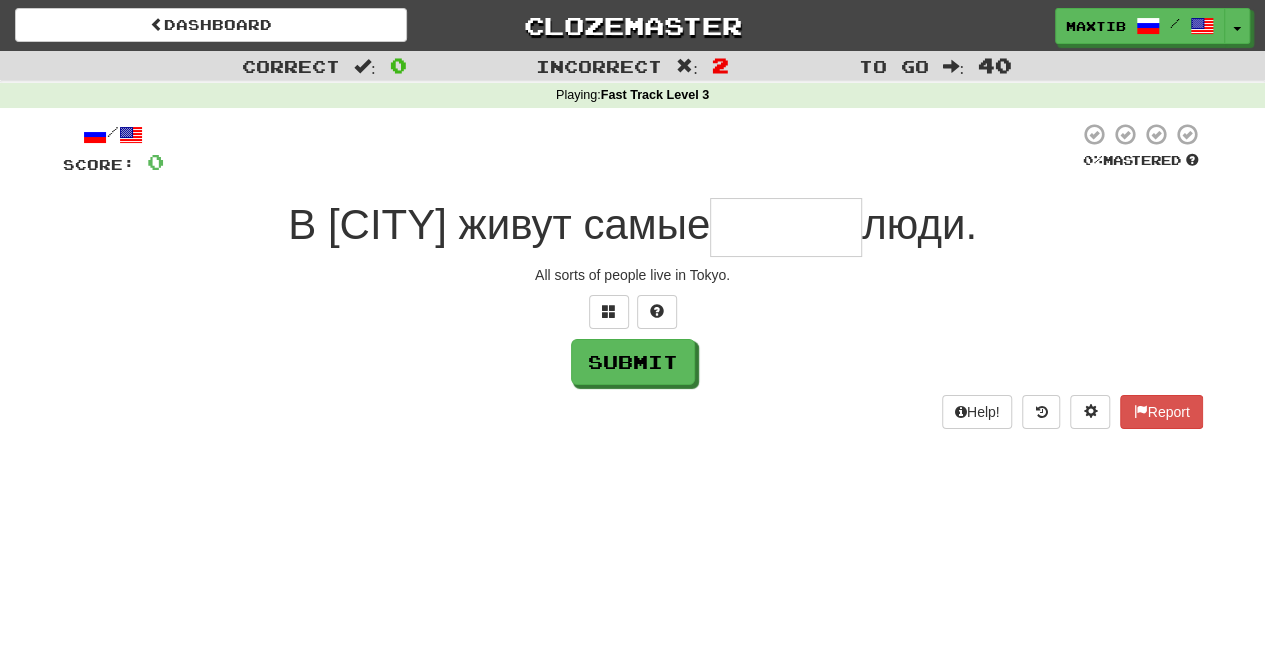 type on "*" 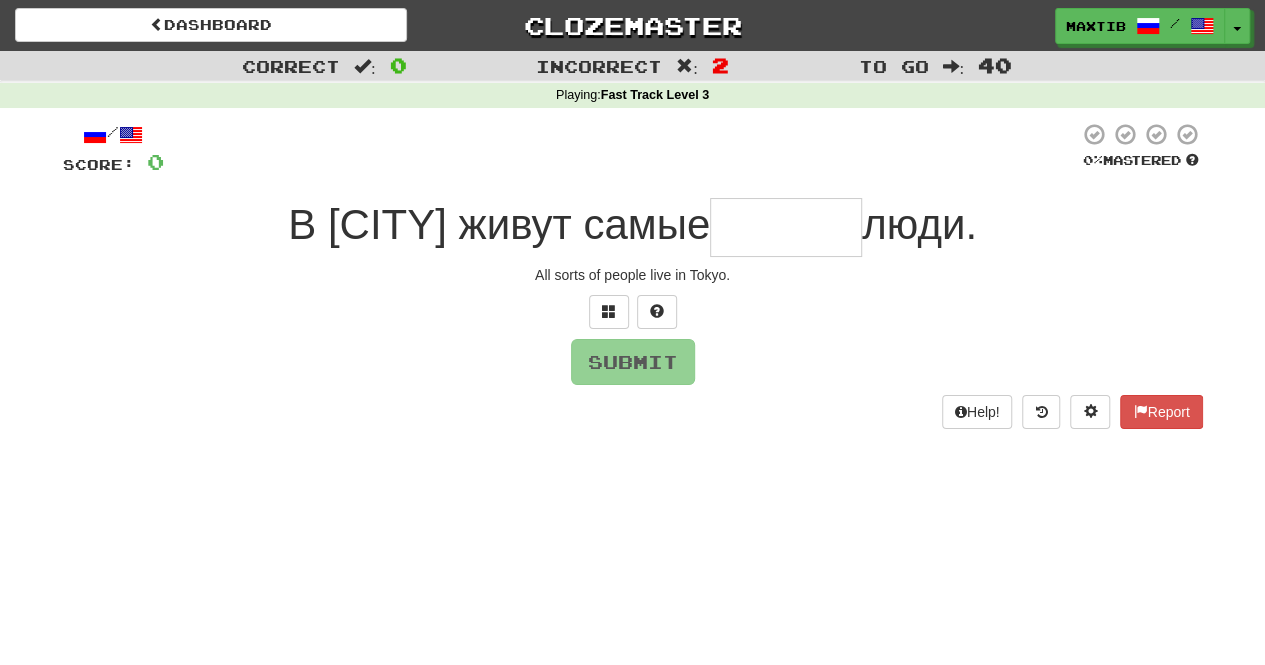 type on "*" 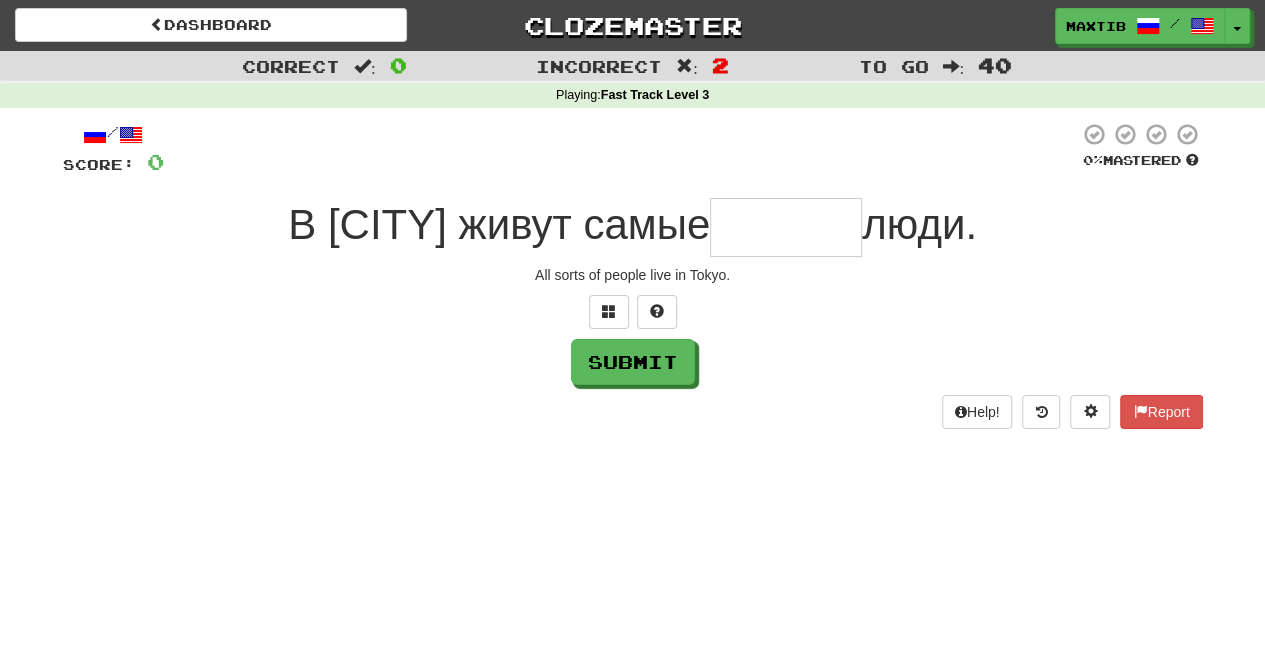 type on "*" 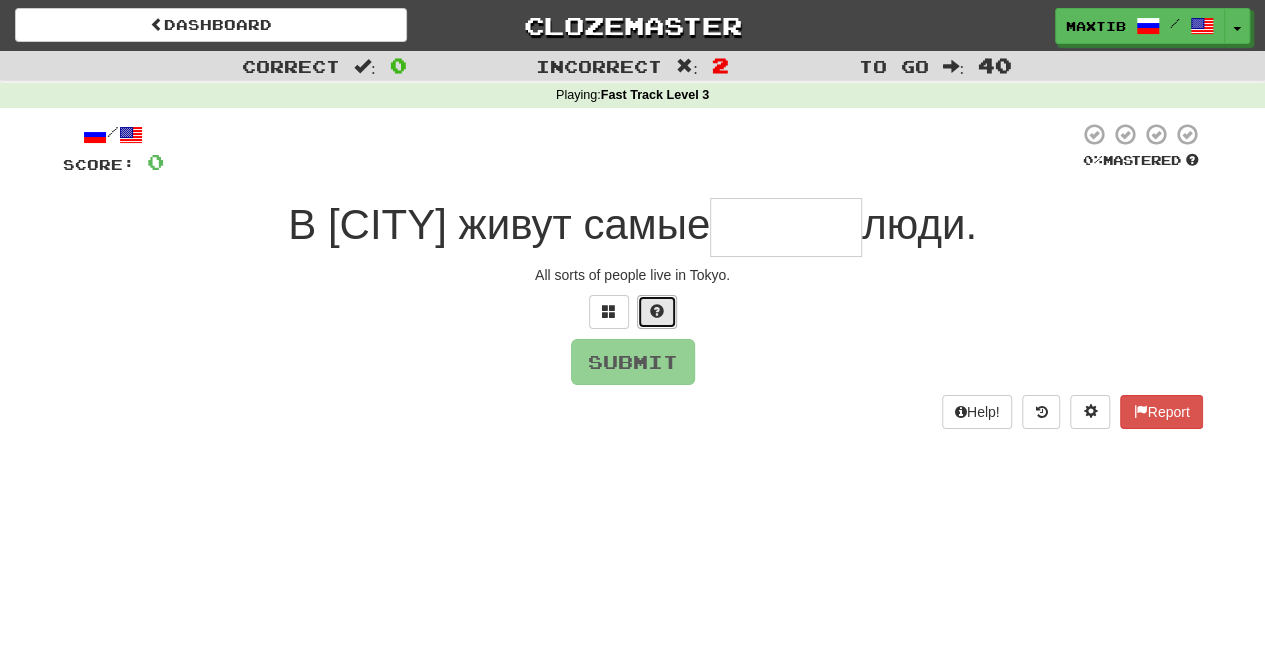 click at bounding box center [657, 311] 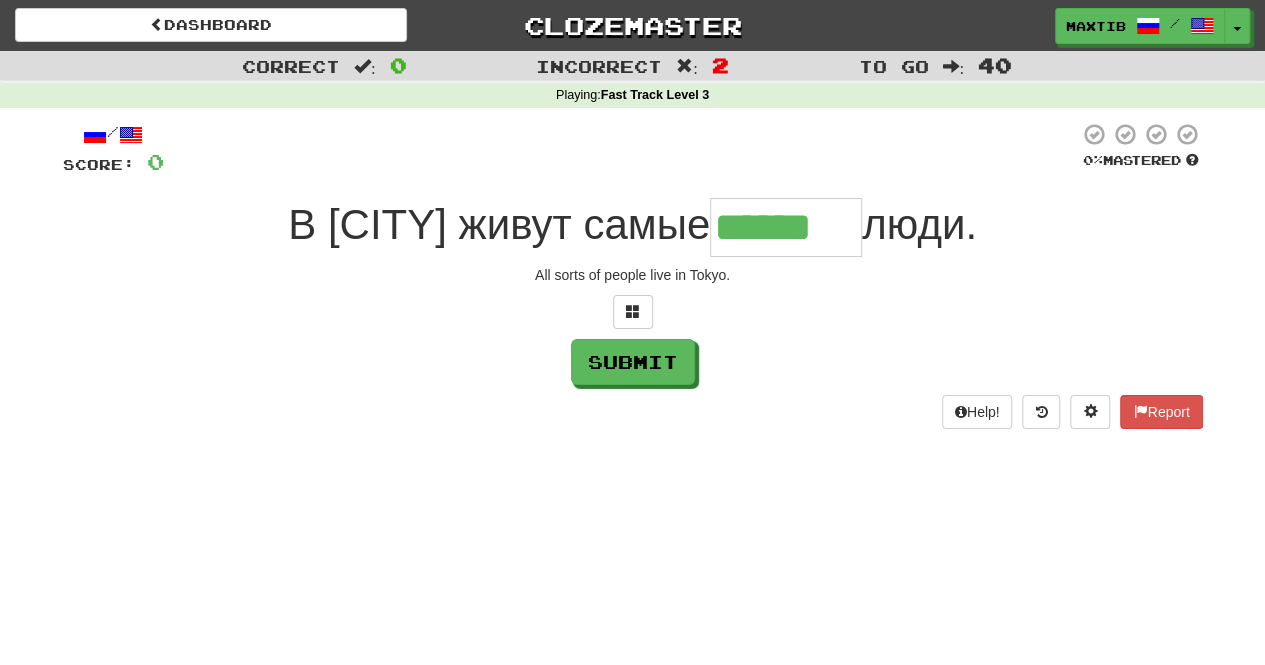 type on "******" 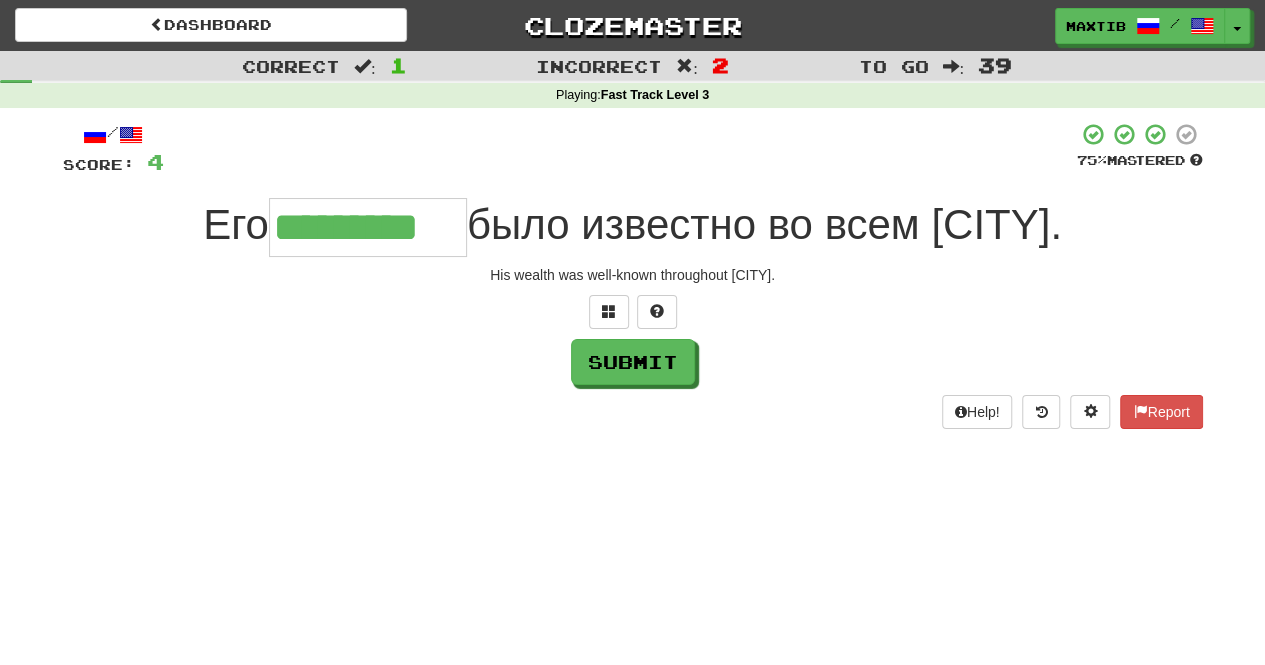 type on "*********" 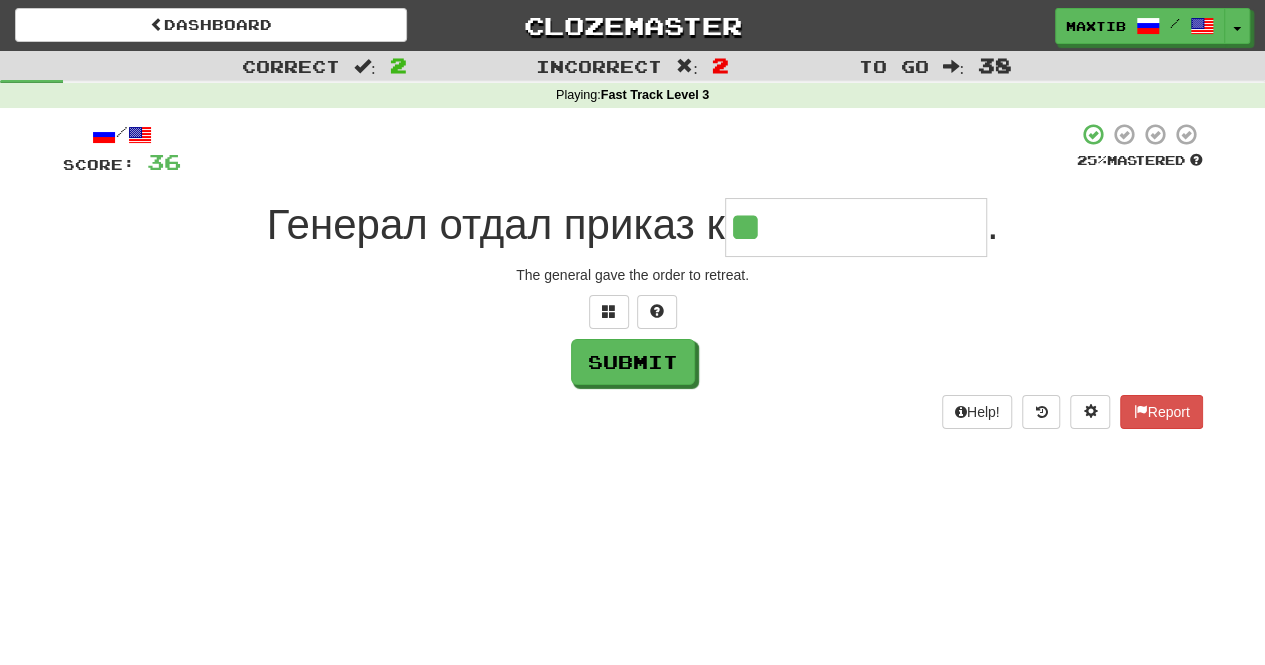 type on "**********" 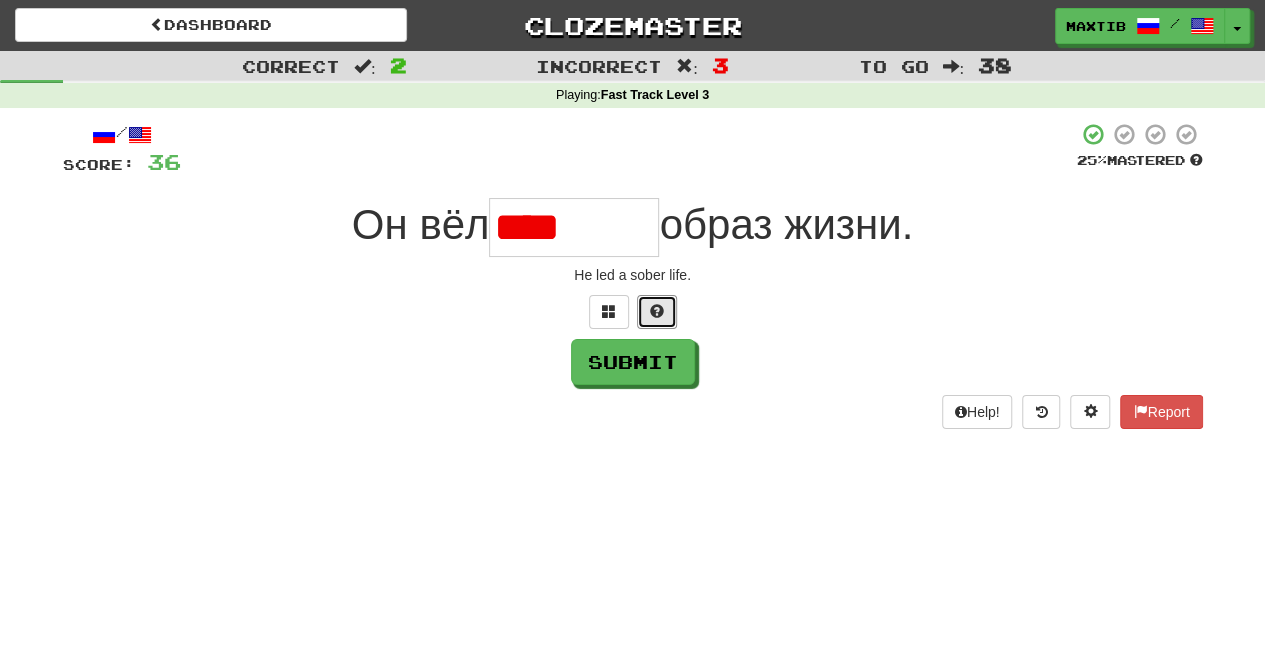 click at bounding box center [657, 311] 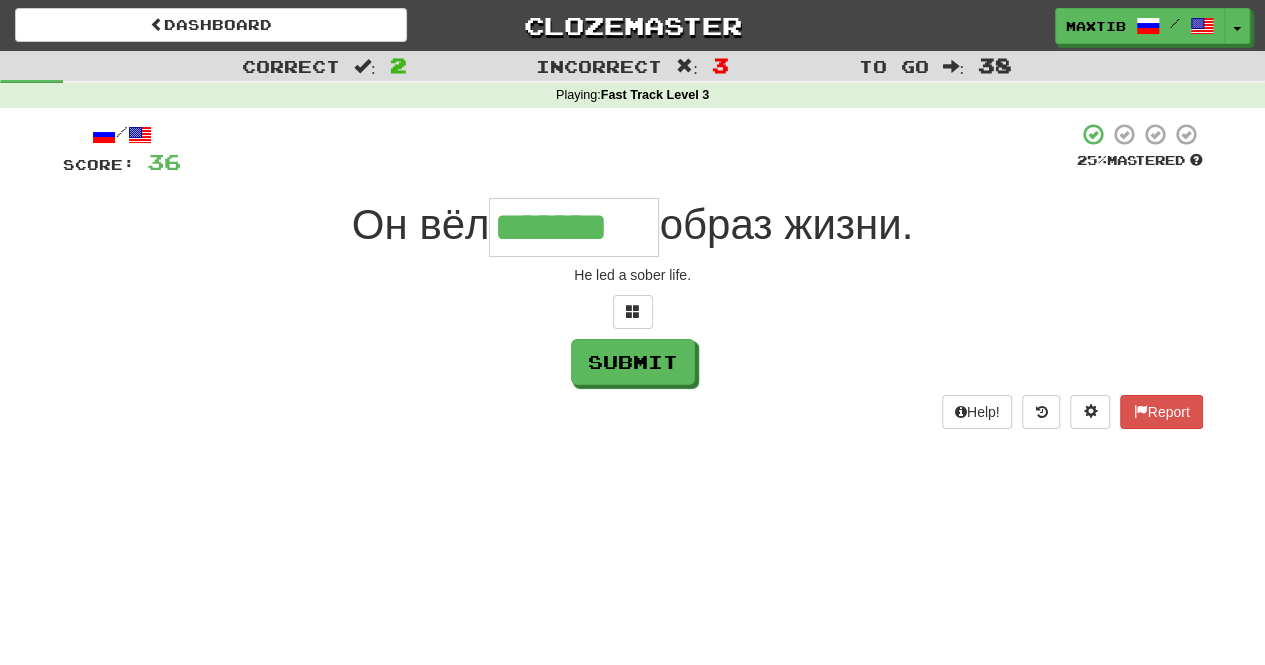 type on "*******" 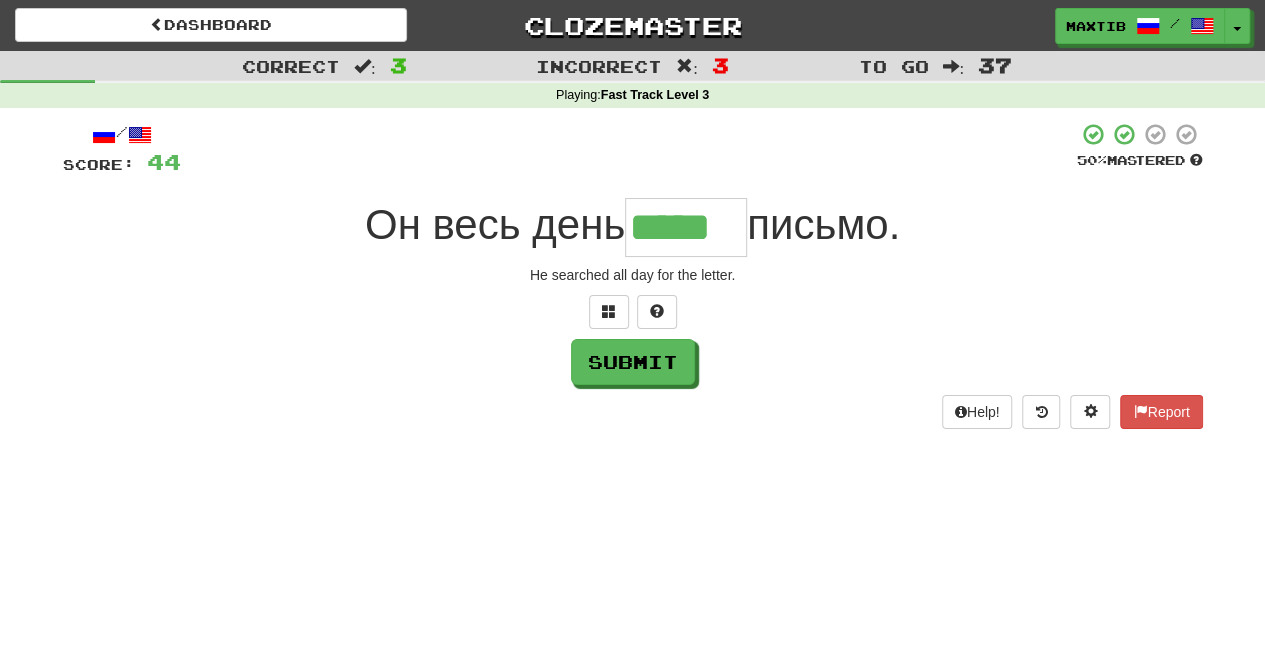 type on "*****" 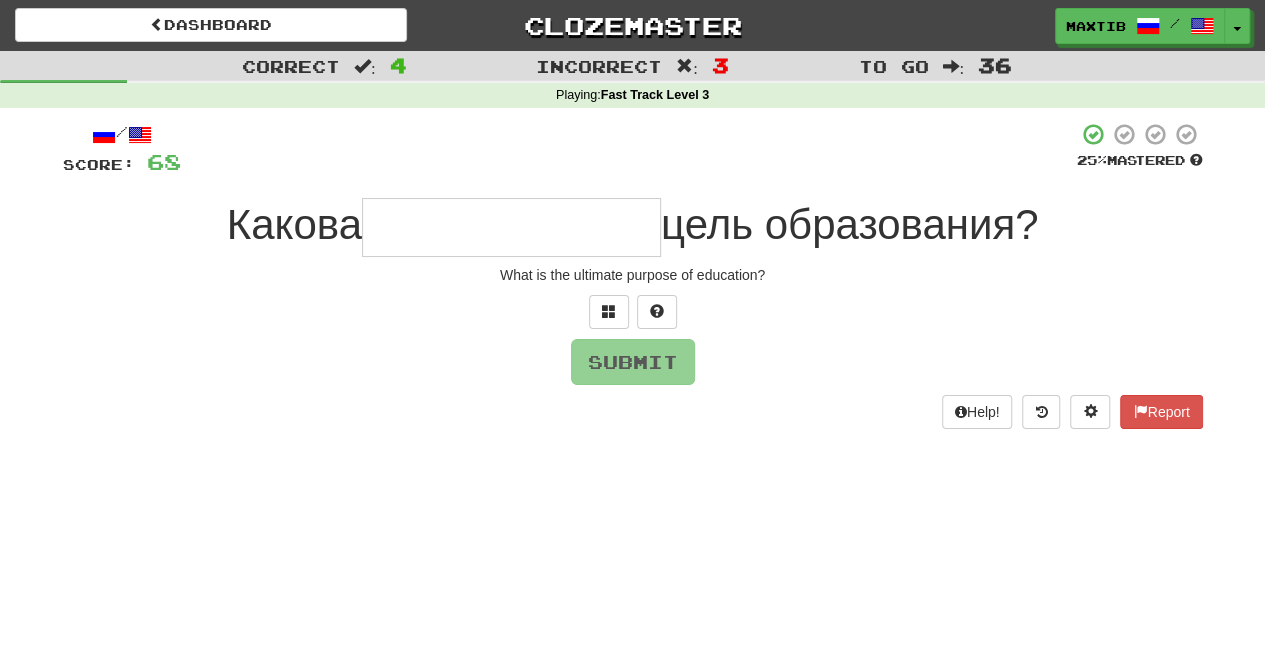type on "*" 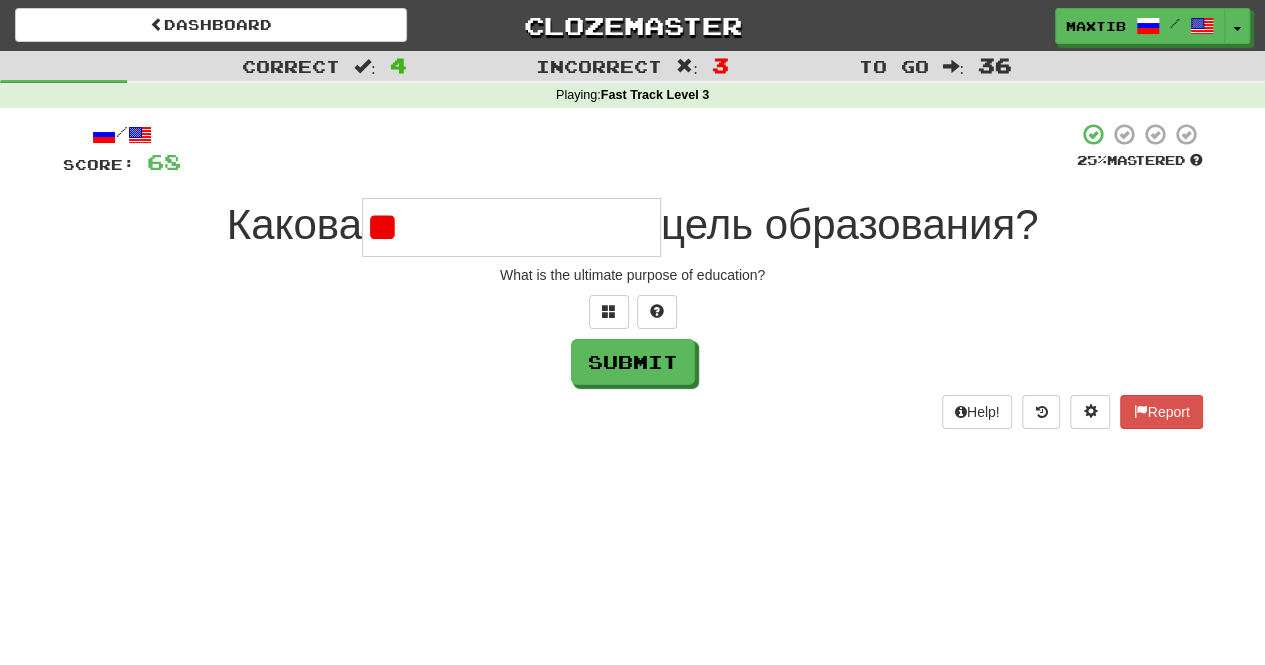 type on "*" 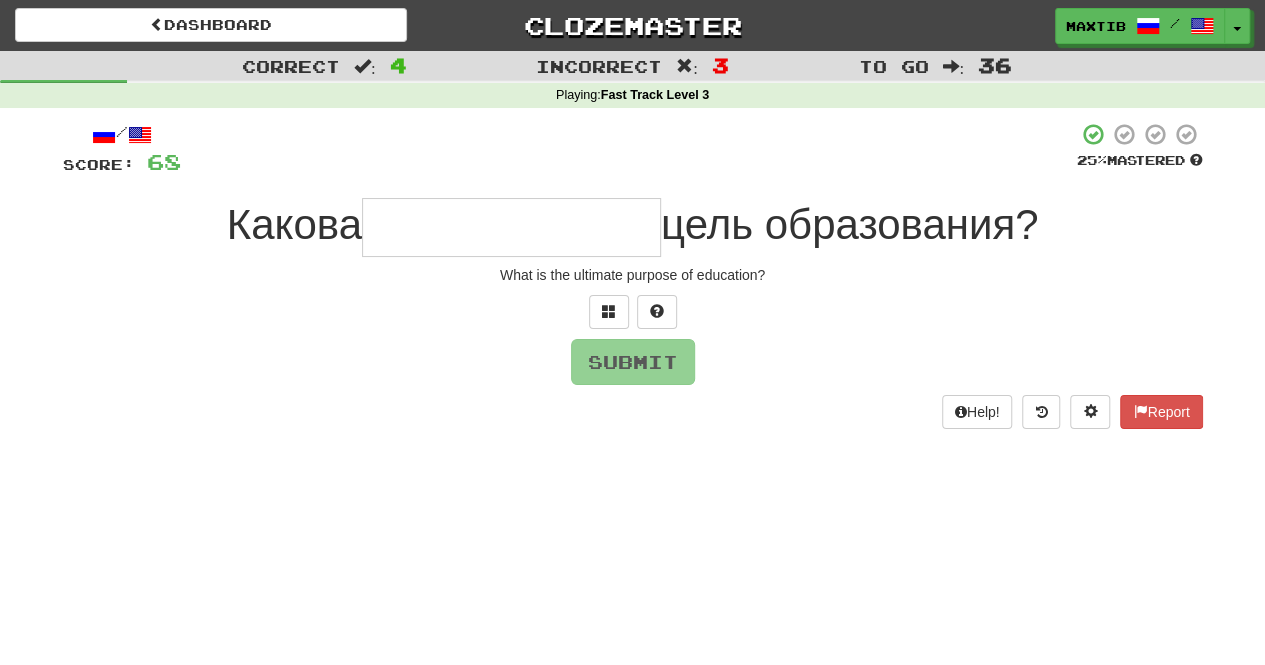 type on "*" 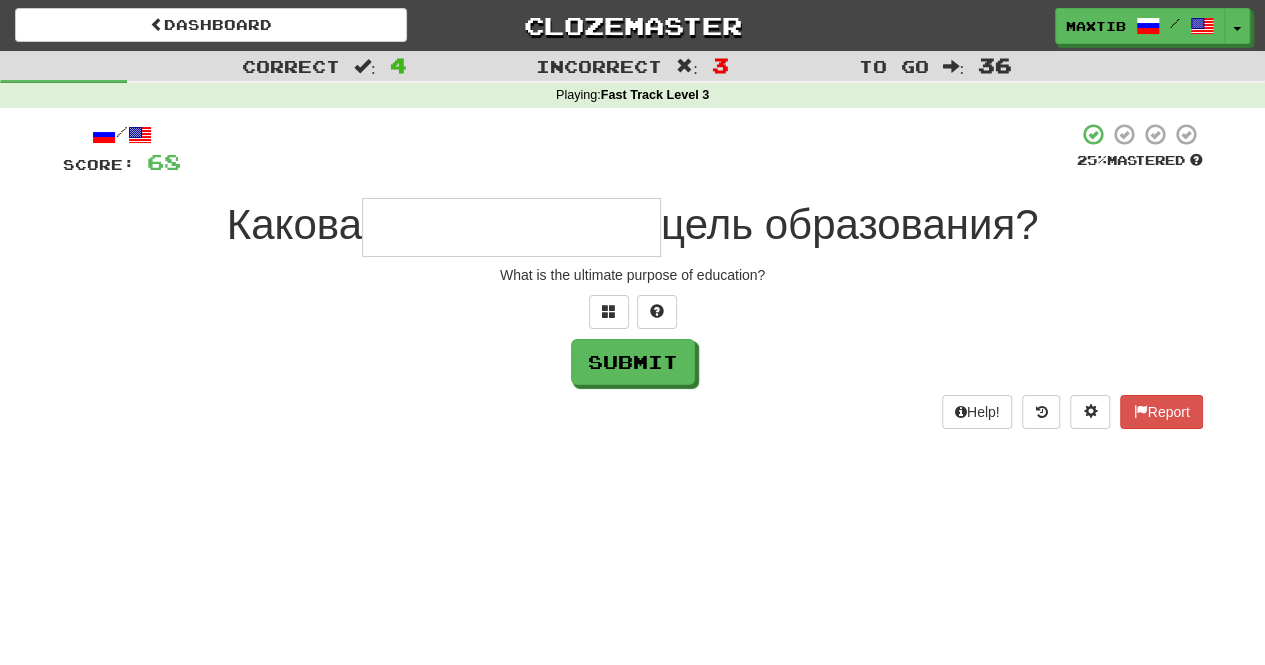 type on "*" 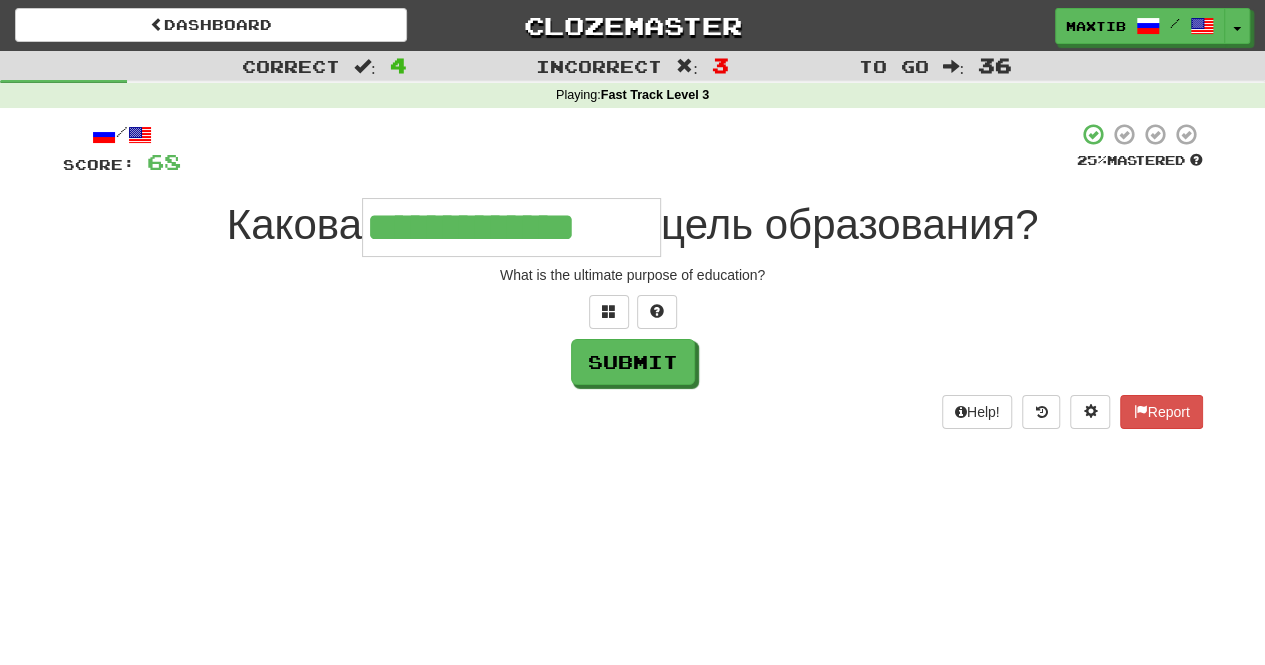 type on "**********" 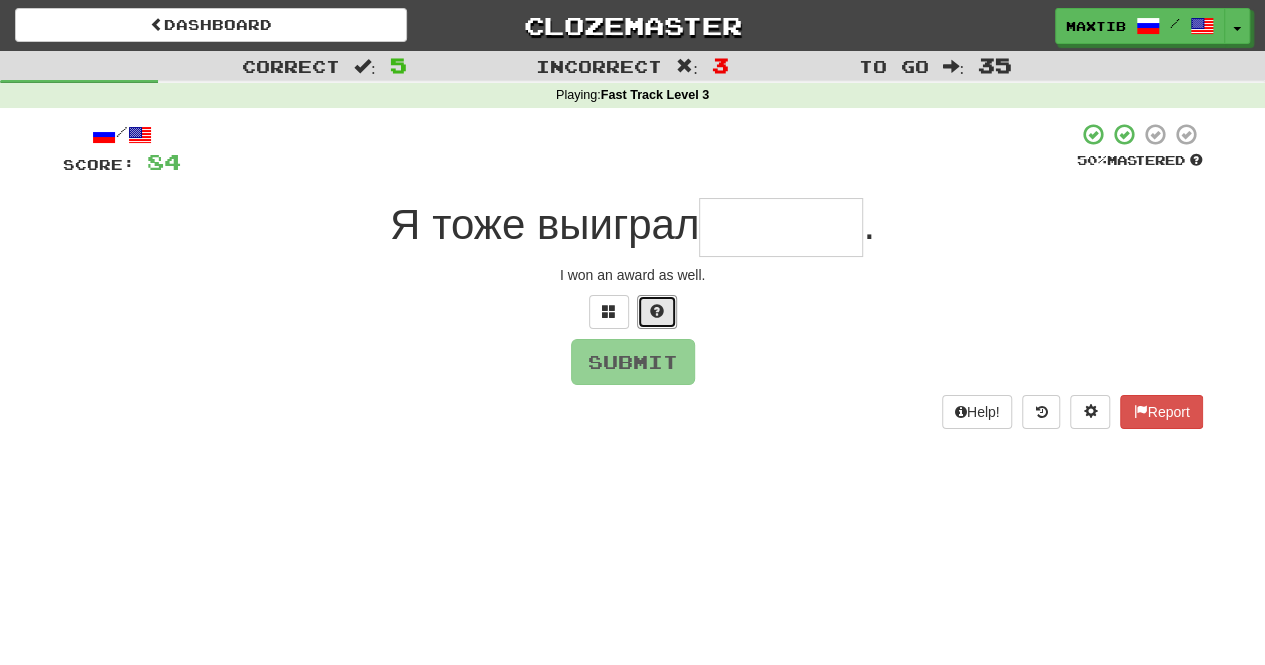 click at bounding box center (657, 311) 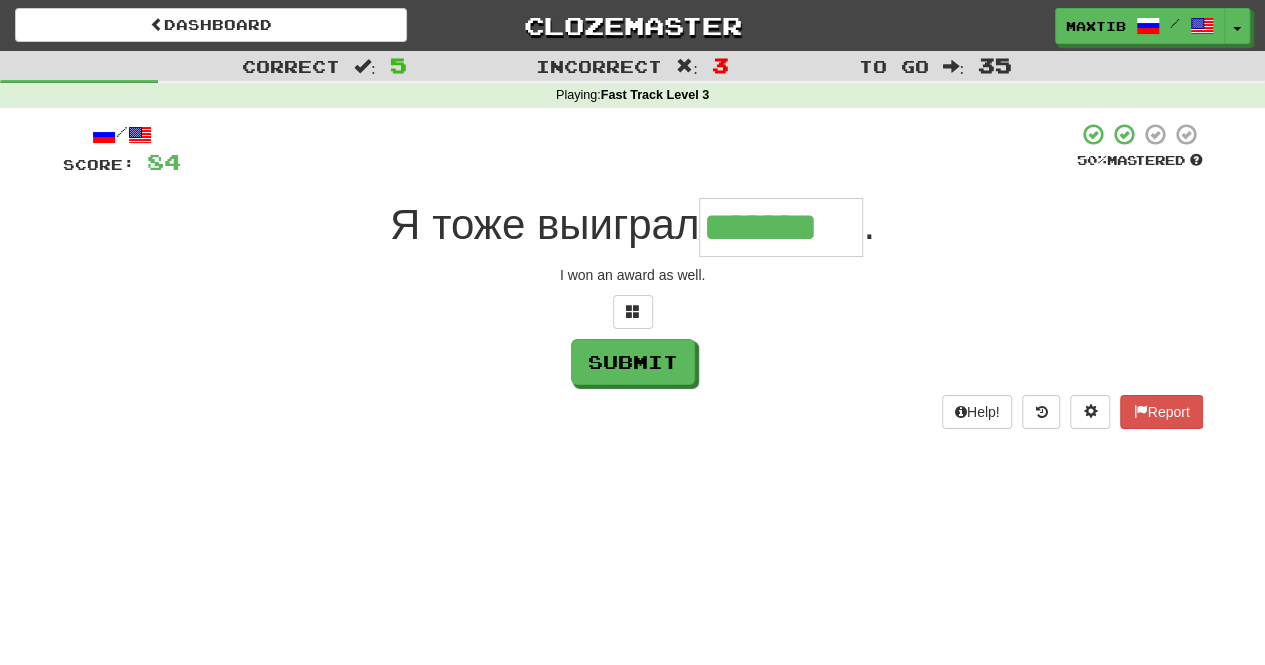 type on "*******" 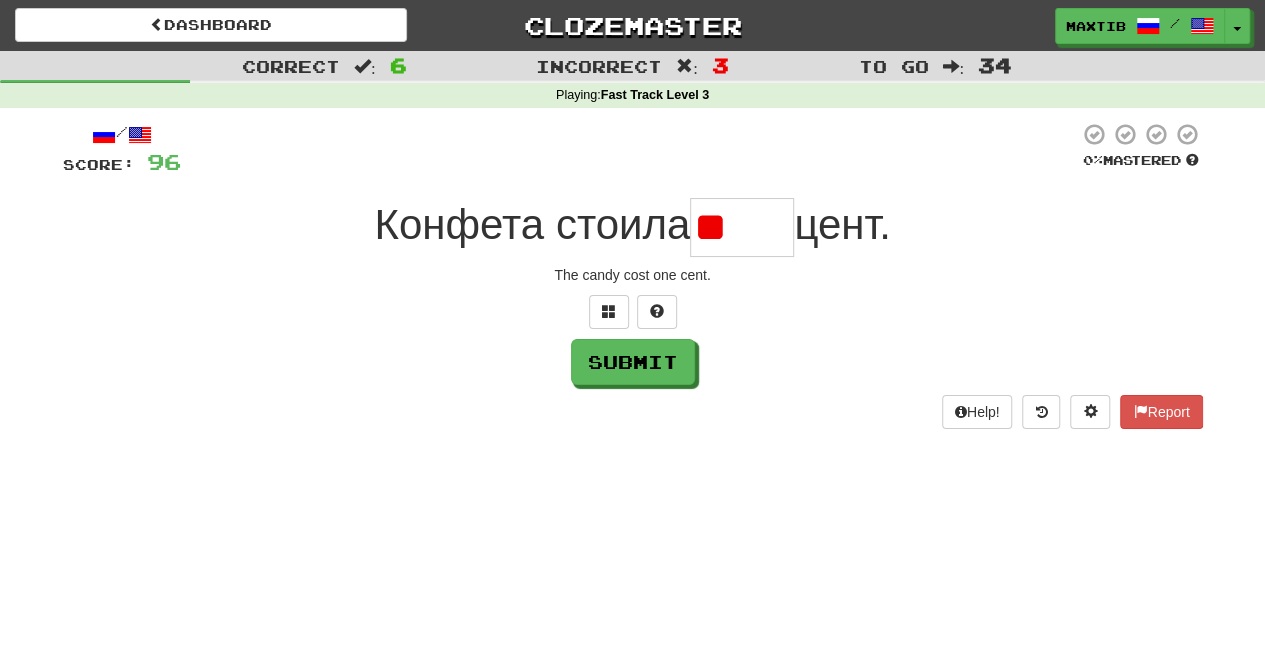type on "*" 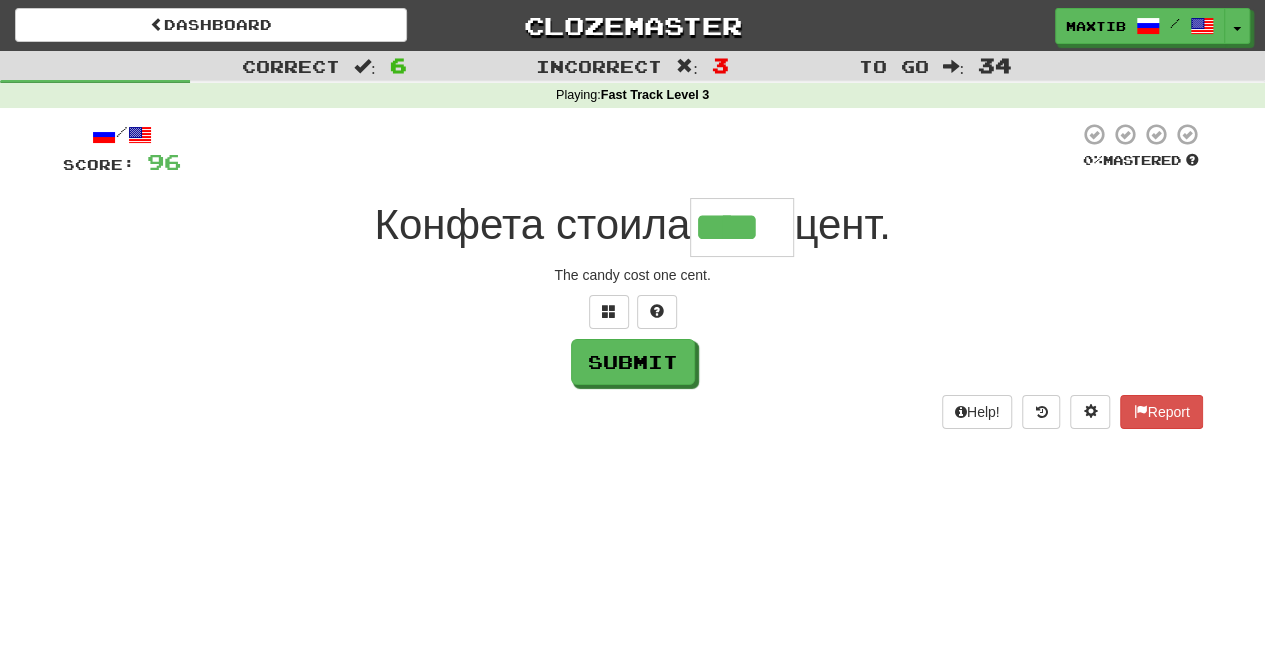 type on "****" 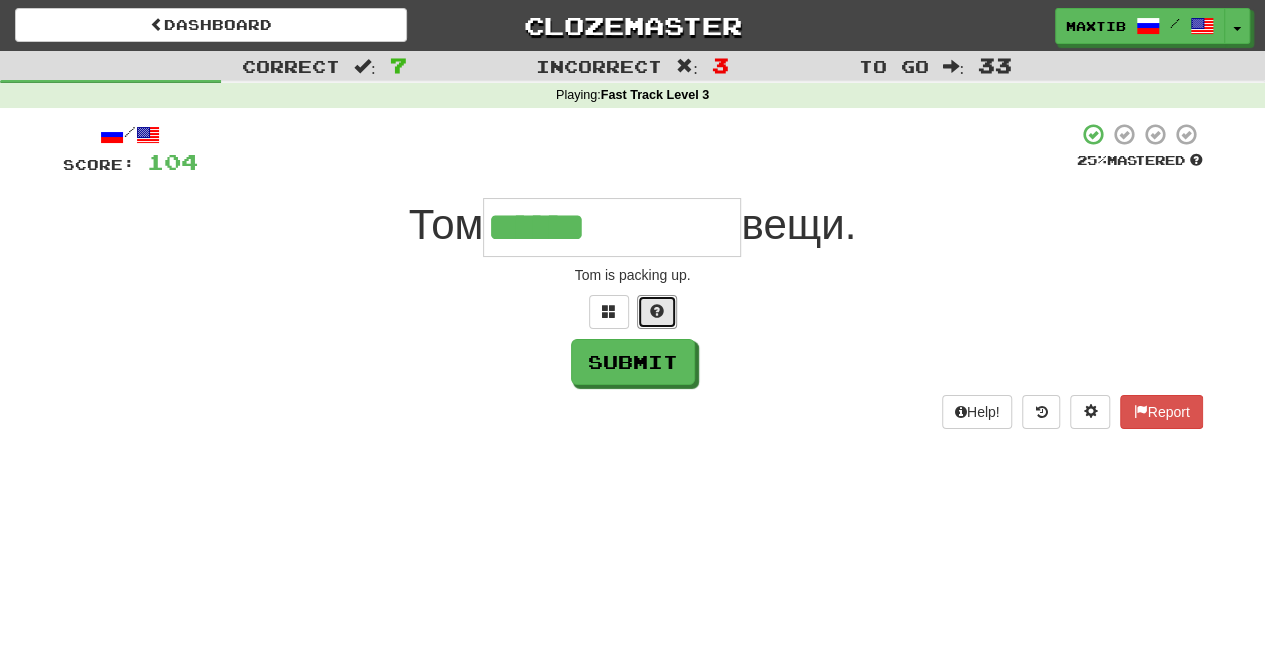 click at bounding box center [657, 311] 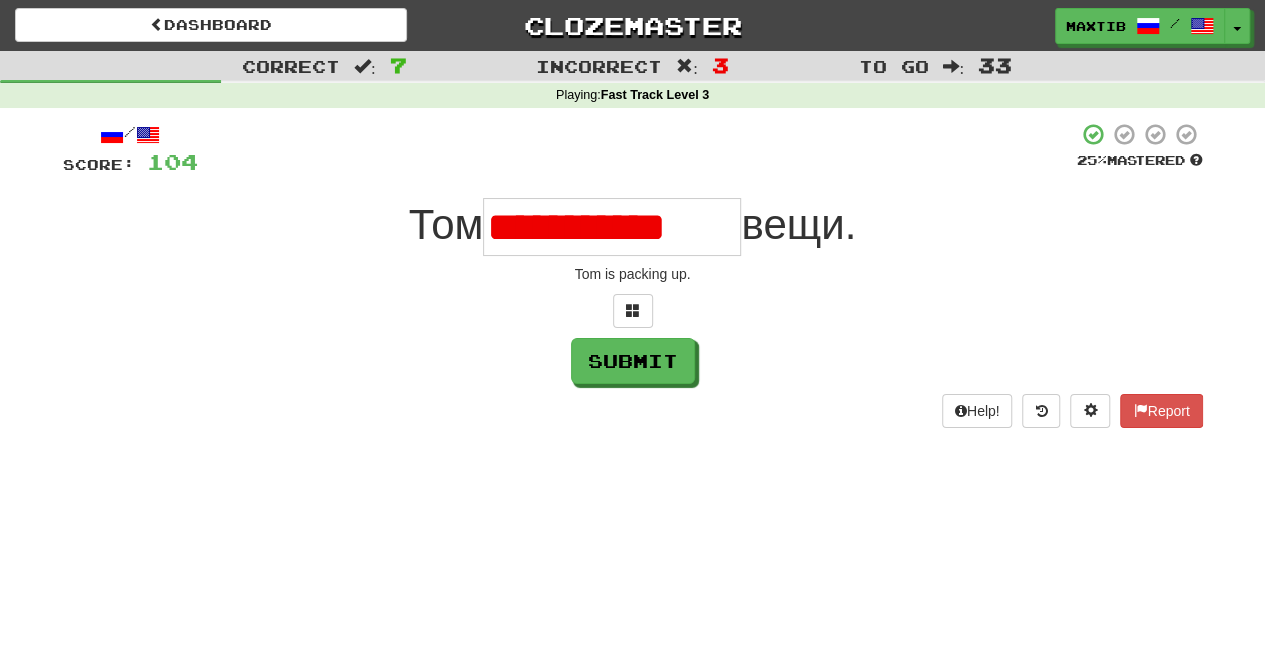 scroll, scrollTop: 0, scrollLeft: 0, axis: both 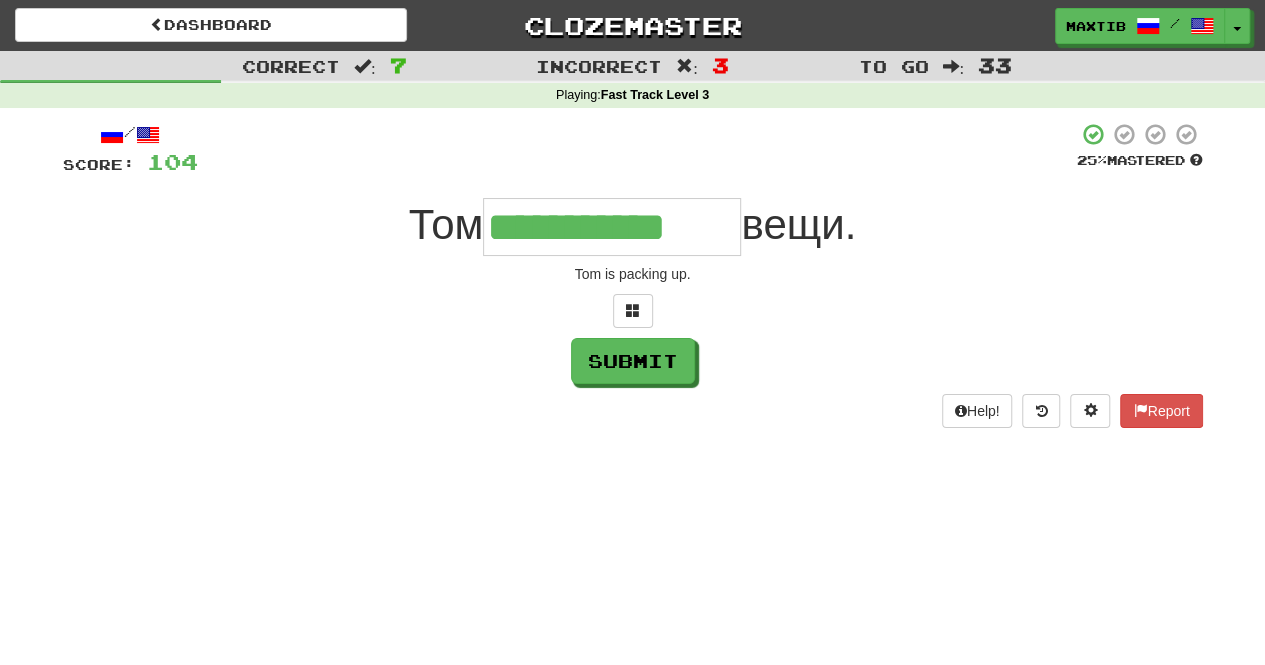 type on "**********" 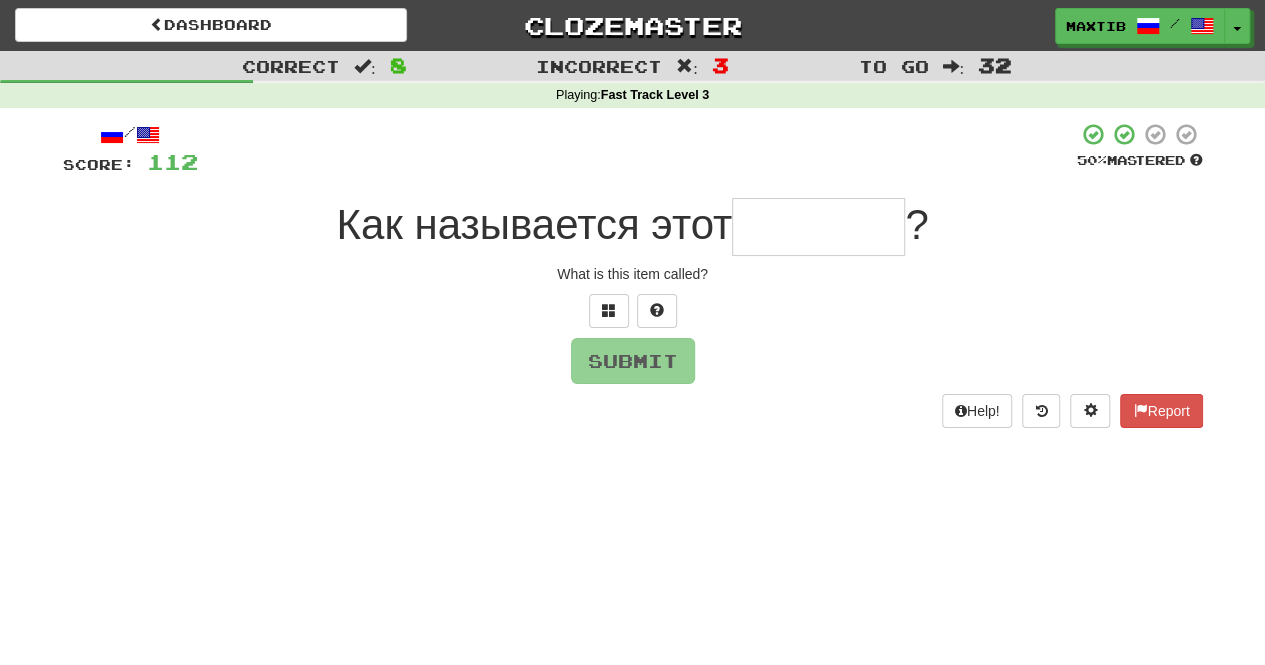 type on "*" 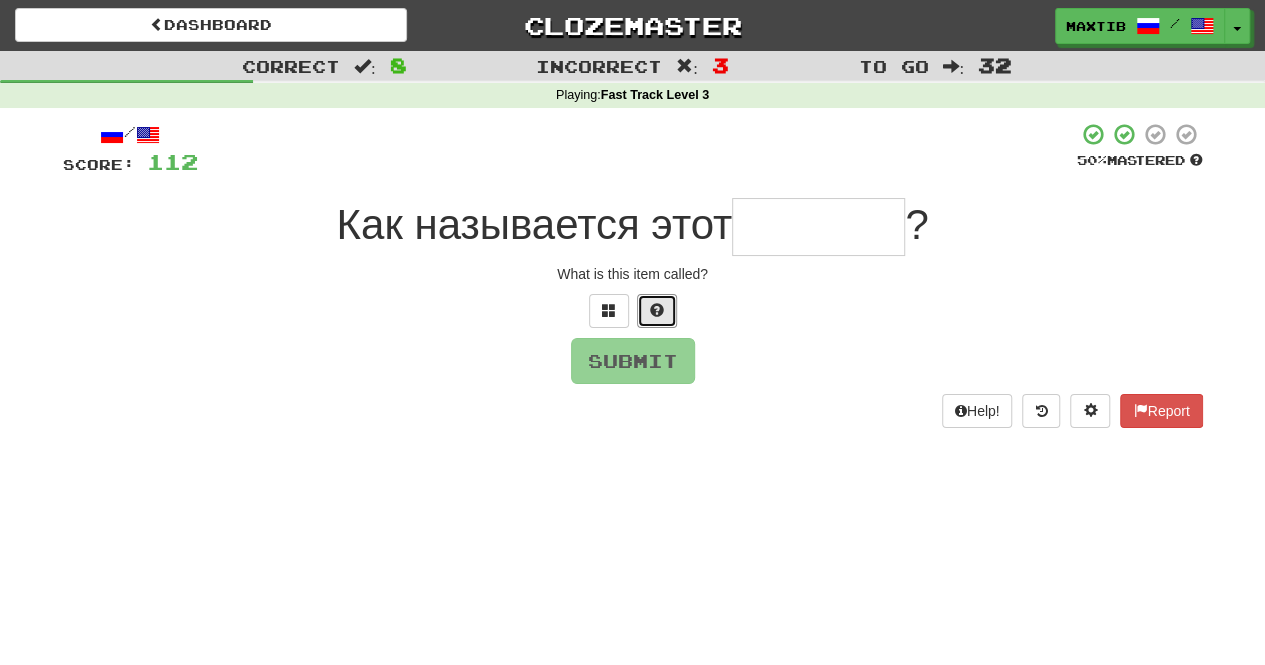 click at bounding box center (657, 310) 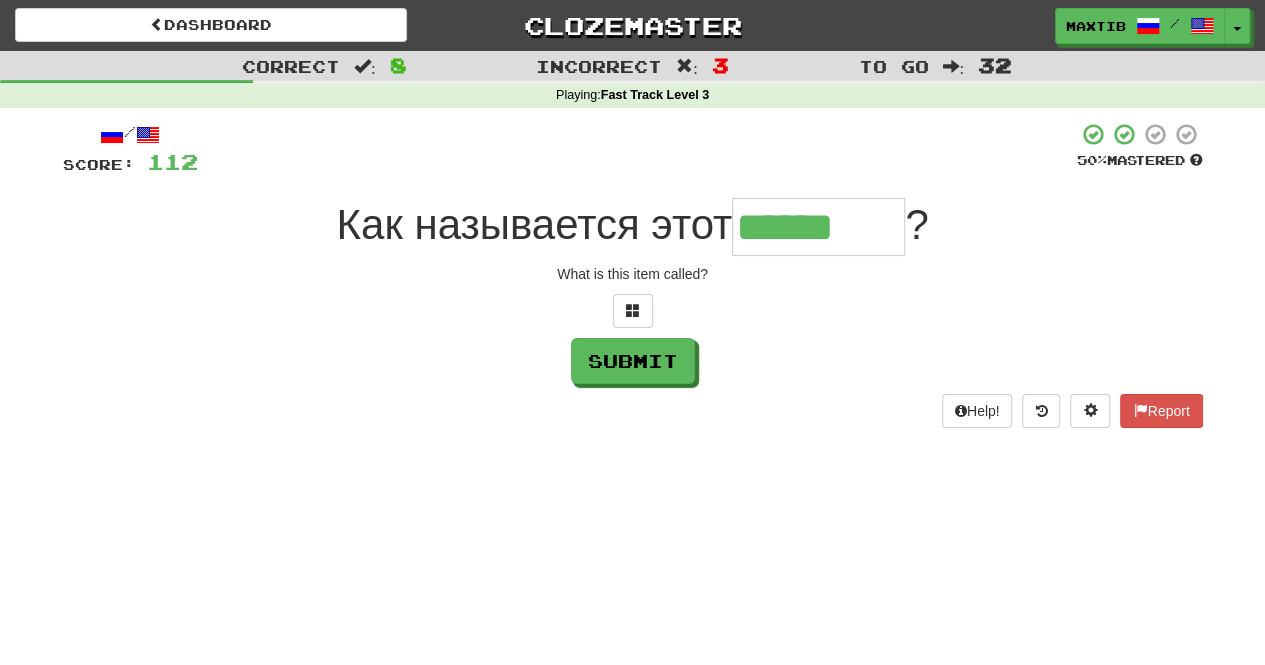 scroll, scrollTop: 0, scrollLeft: 0, axis: both 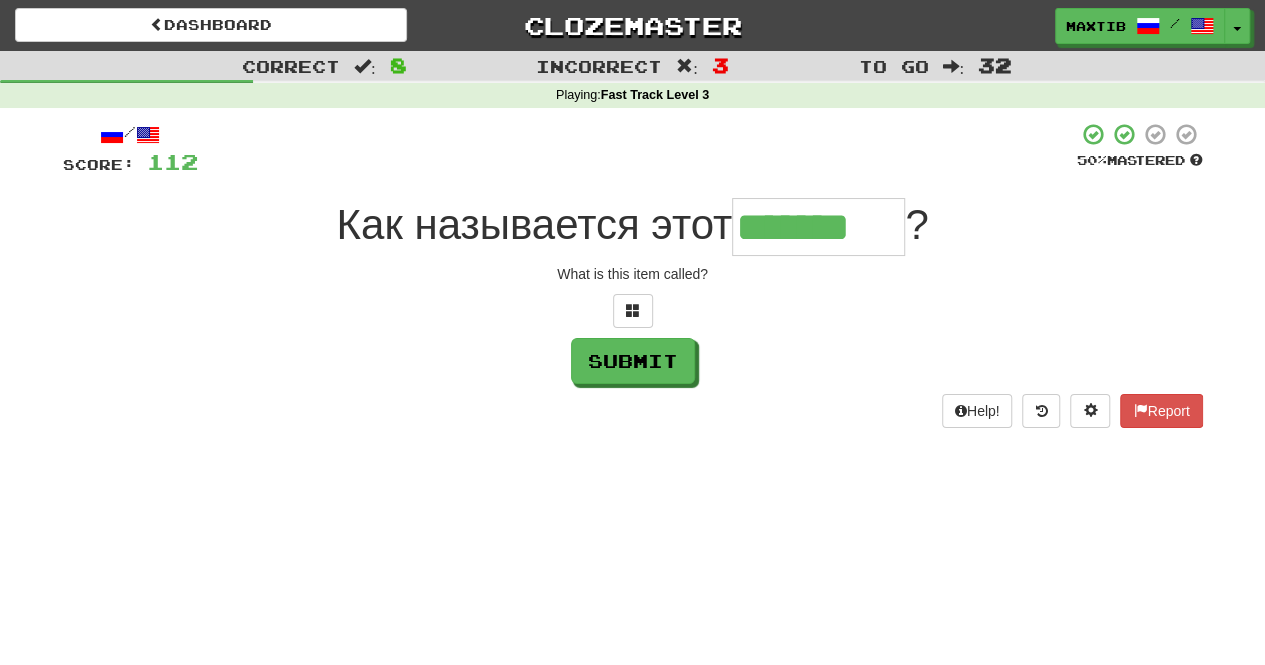 type on "*******" 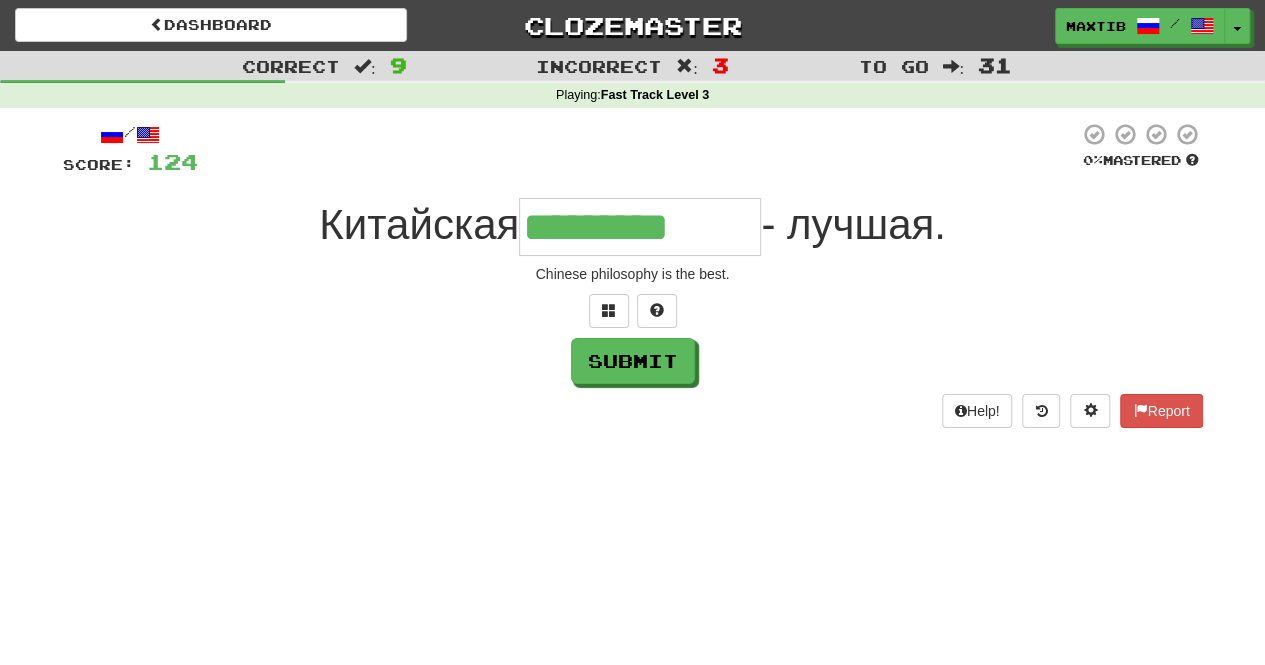 type on "*********" 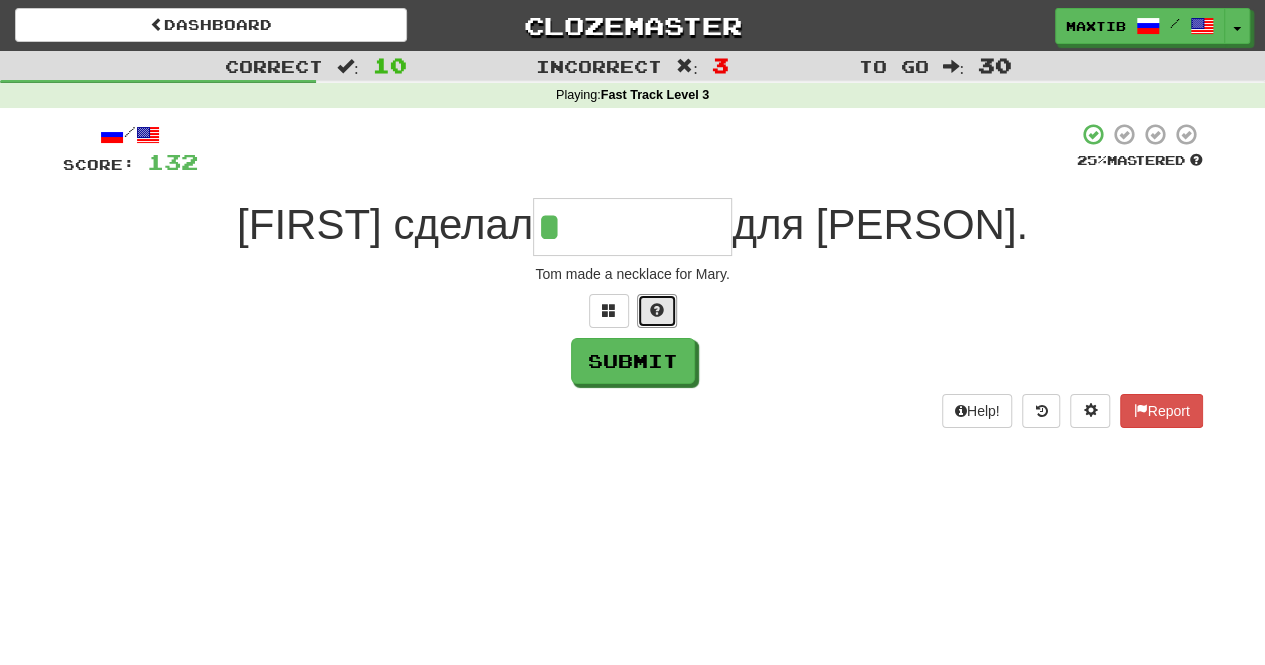 click at bounding box center (657, 310) 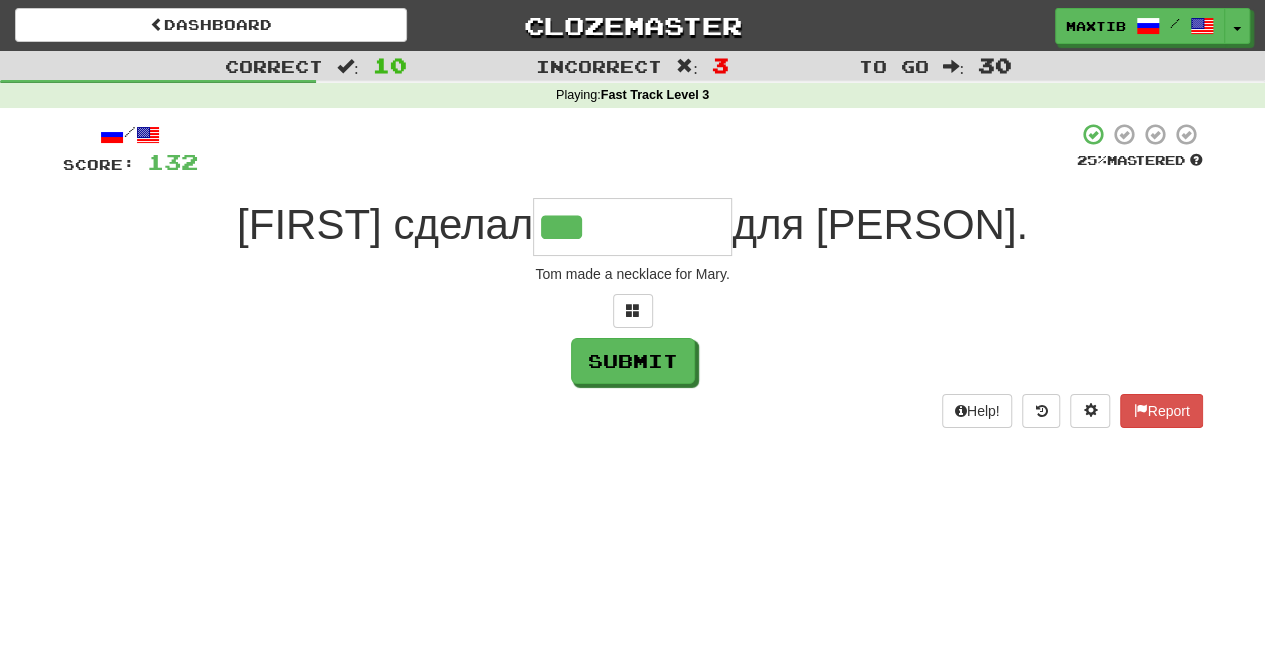 type on "********" 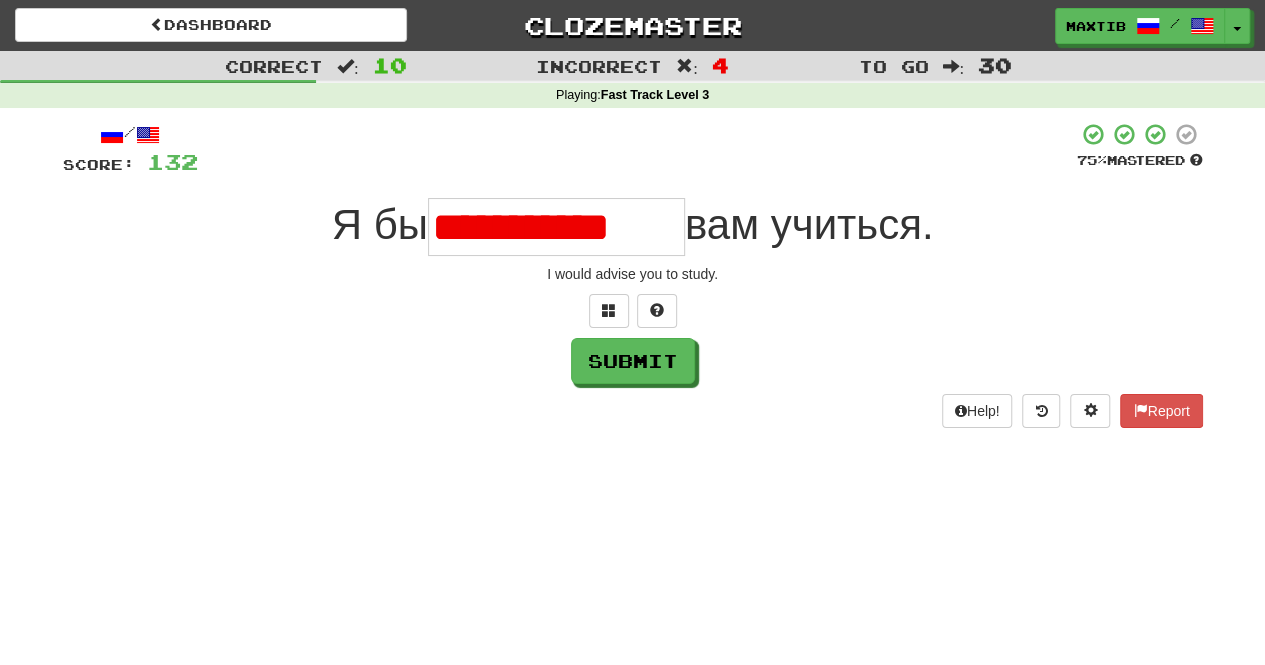 scroll, scrollTop: 0, scrollLeft: 0, axis: both 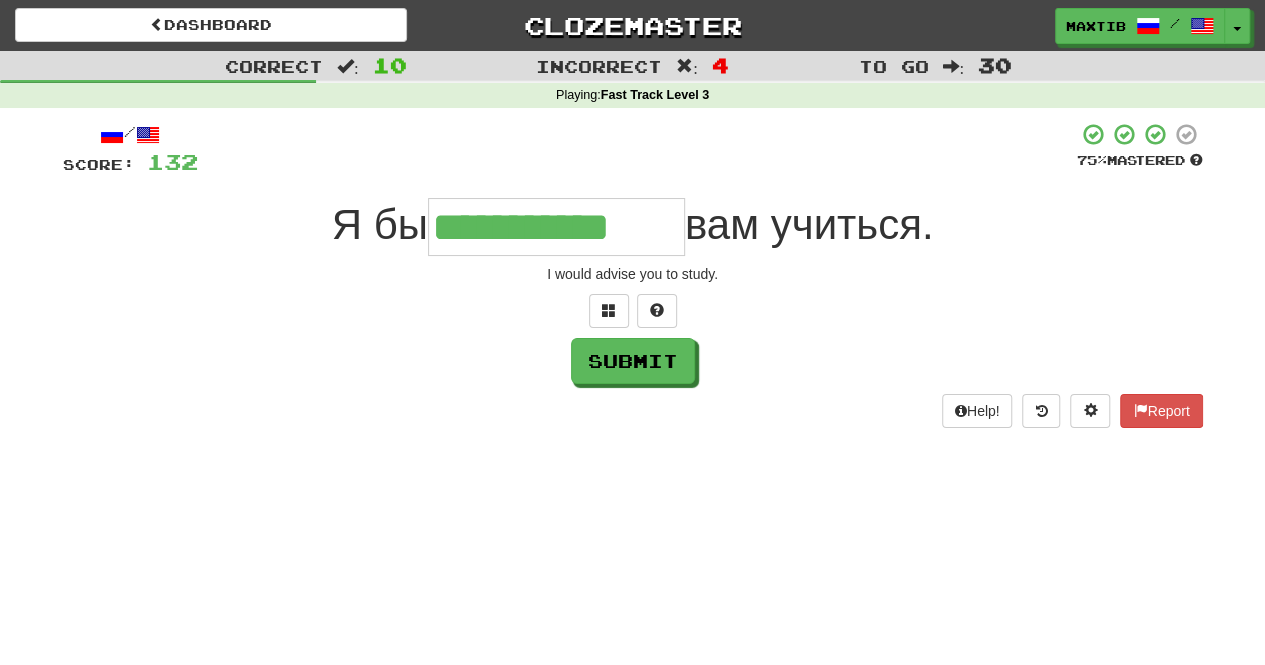 type on "**********" 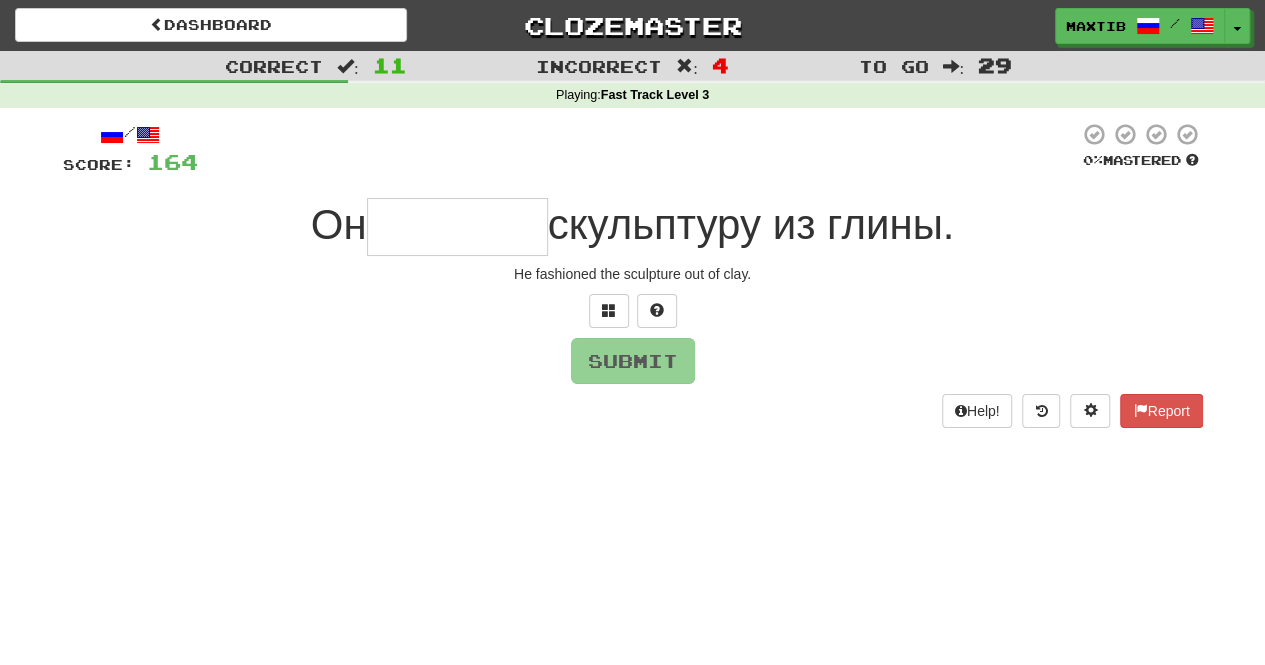 type on "*" 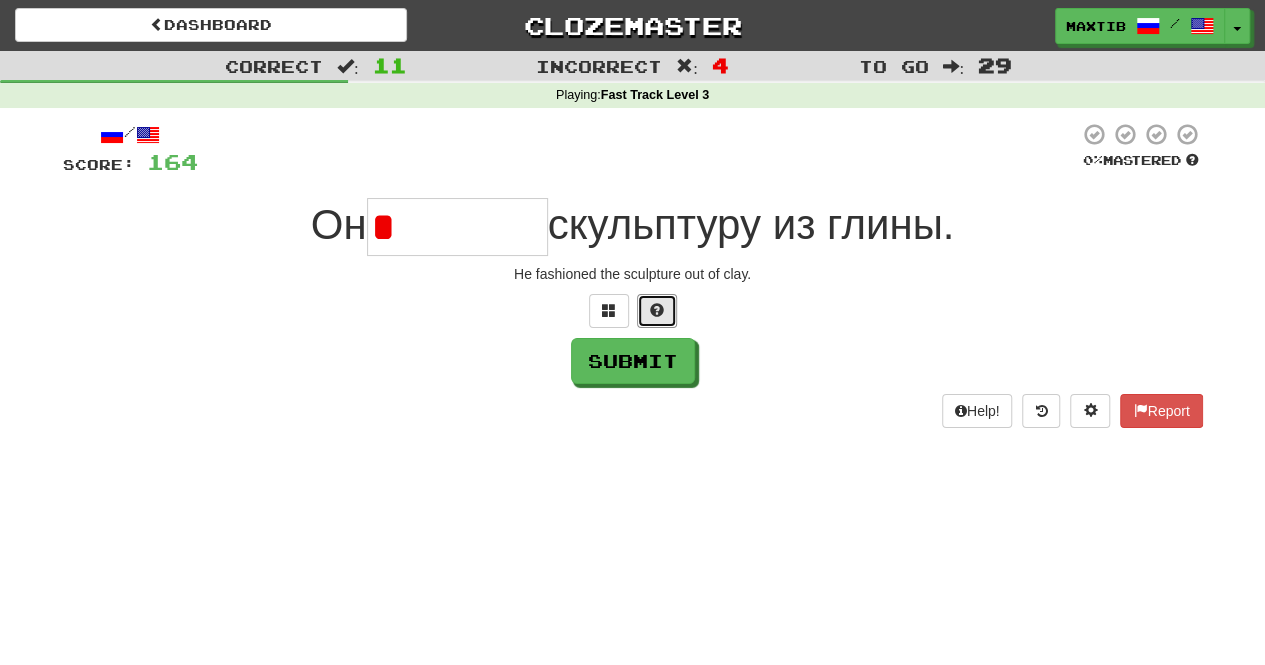 click at bounding box center [657, 310] 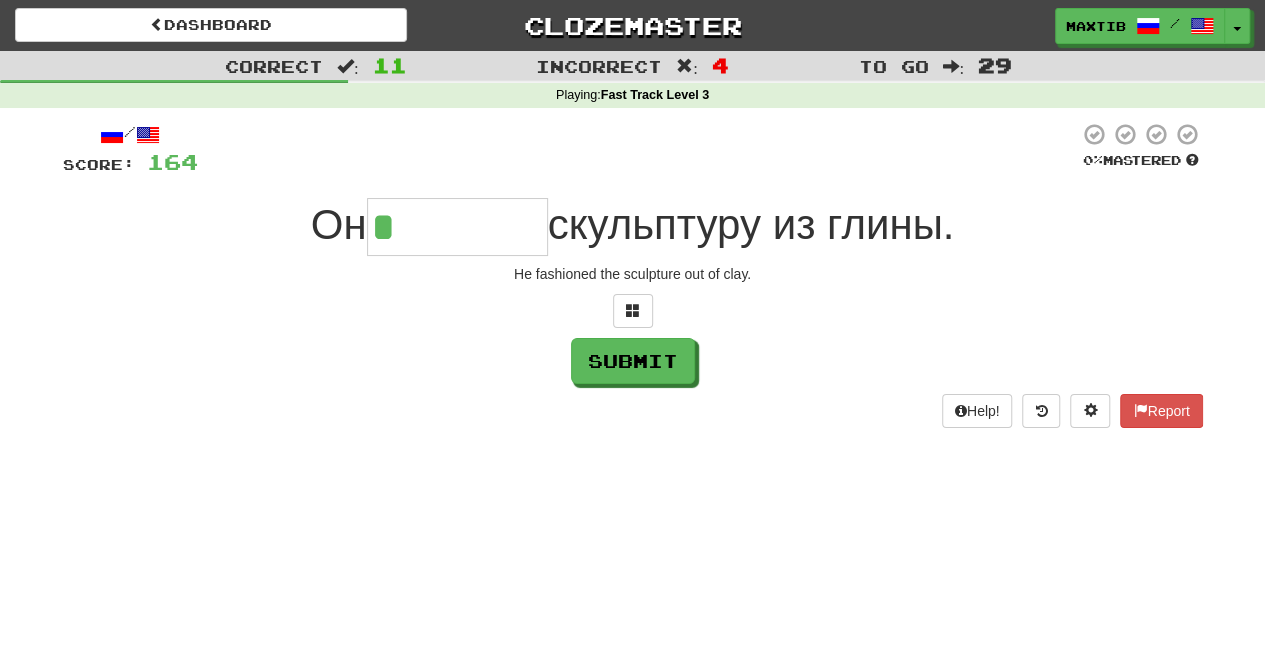 type on "*******" 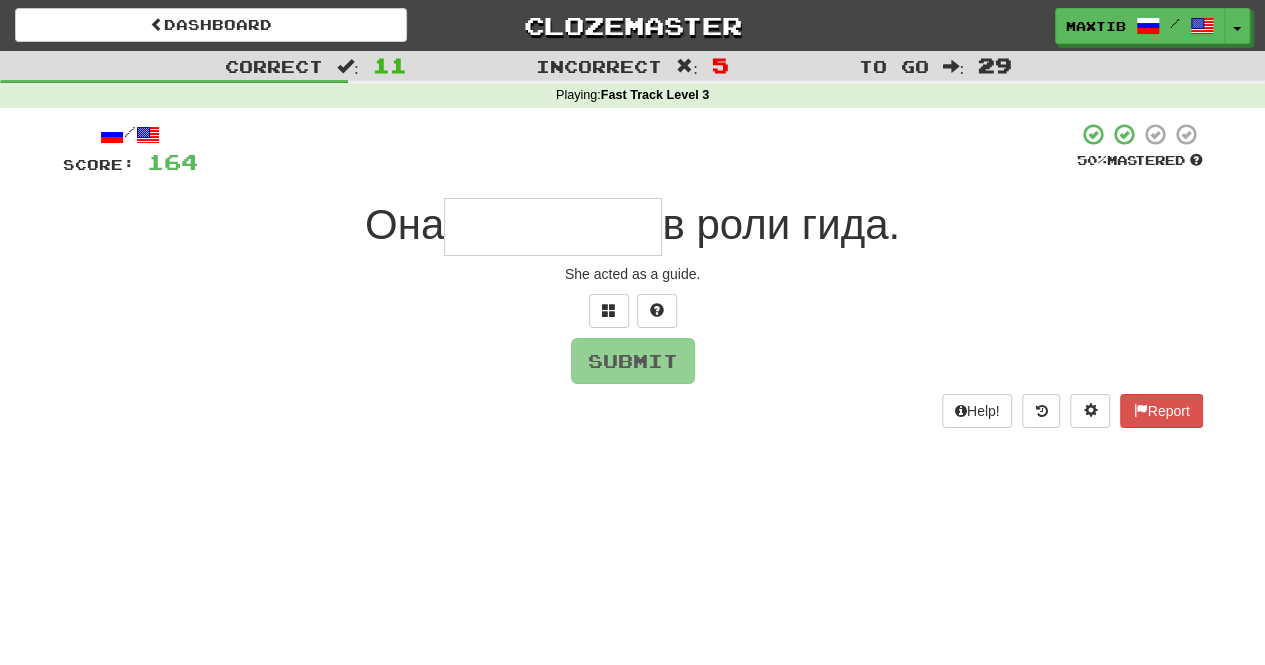 type on "*" 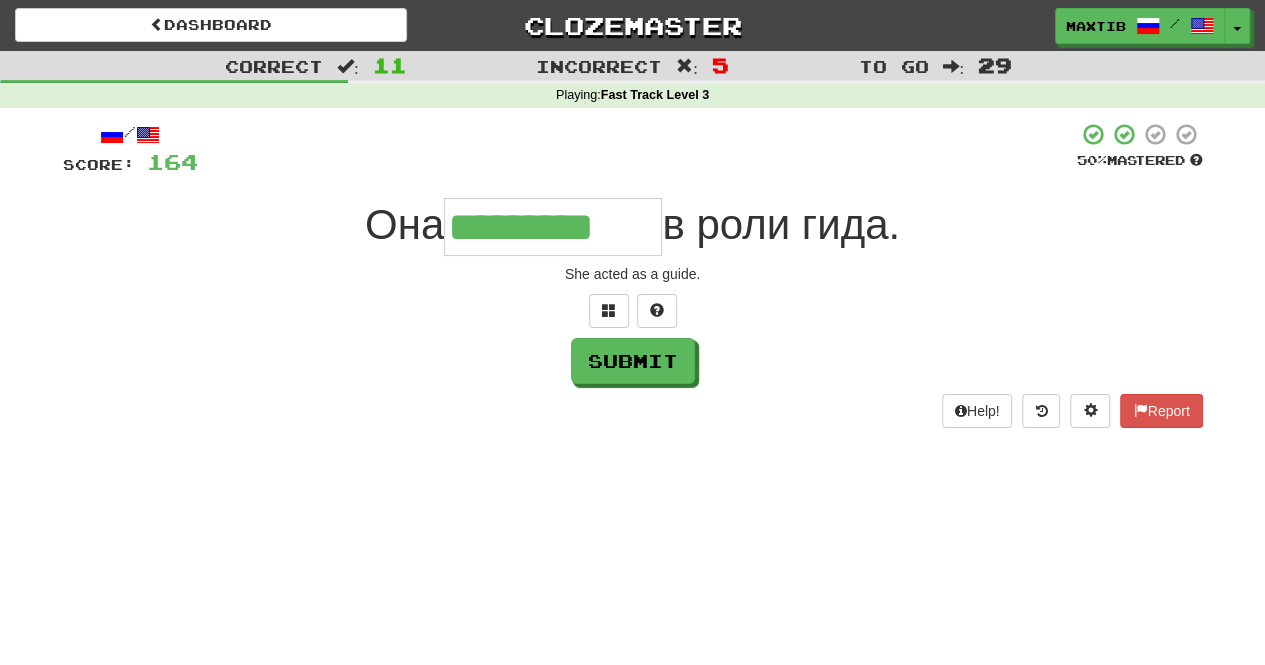 type on "*********" 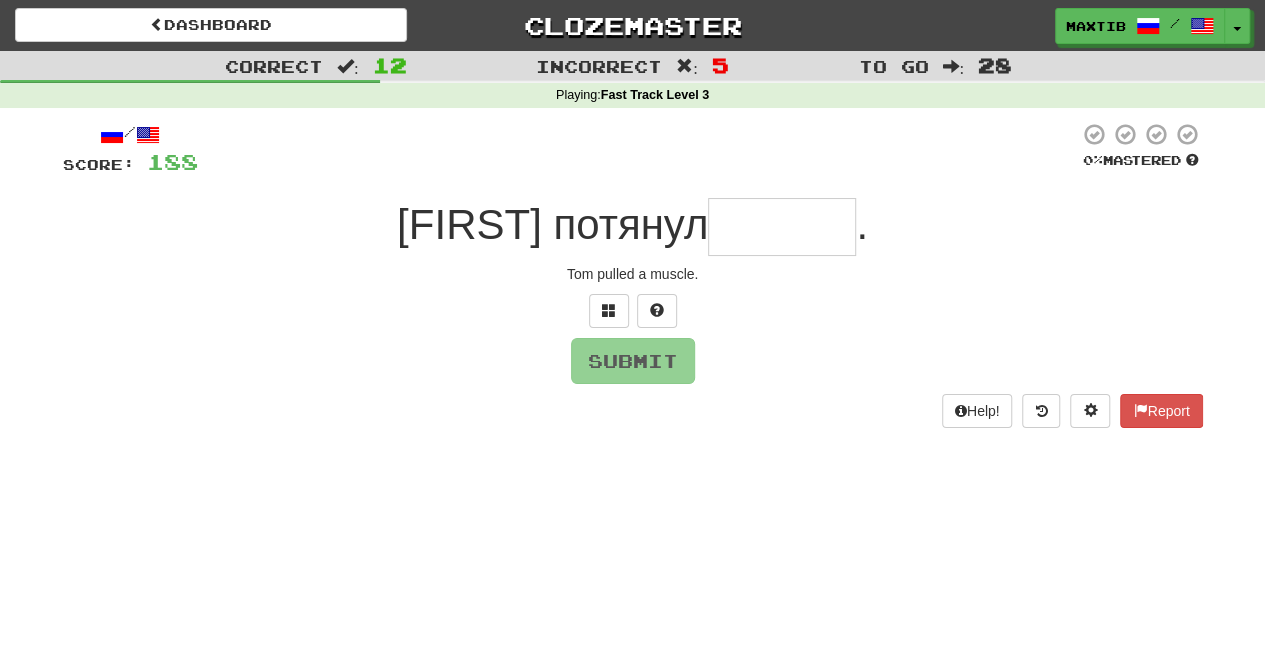 type on "*" 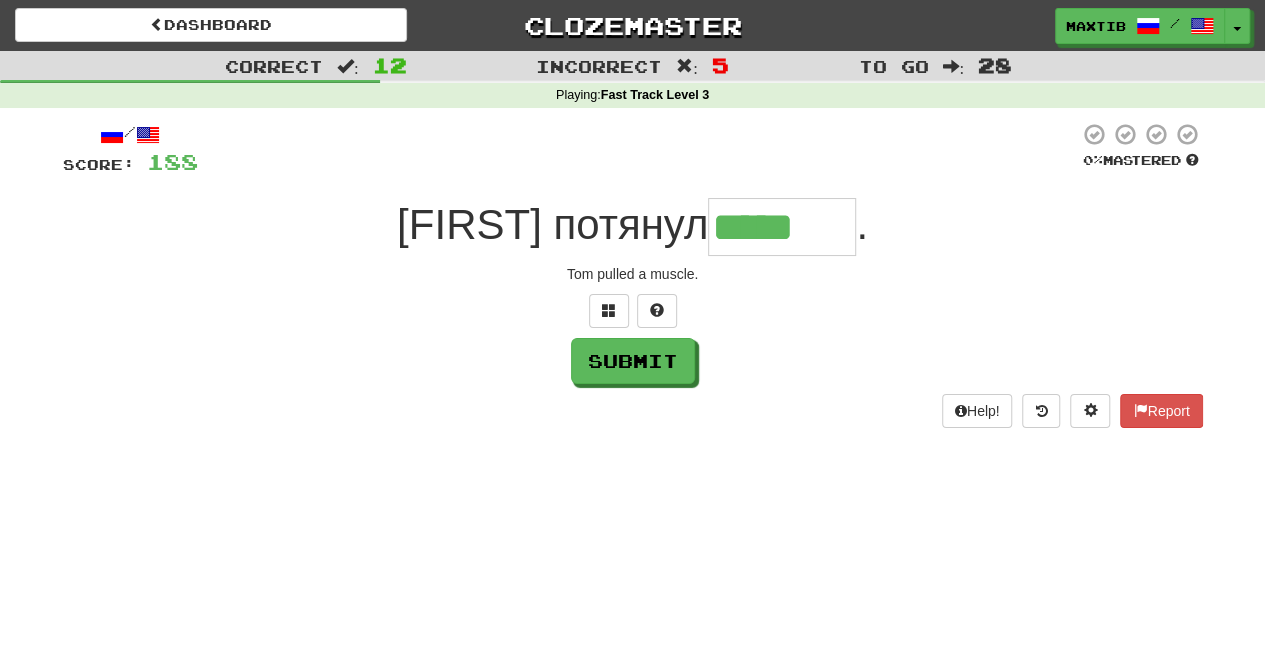 type on "*****" 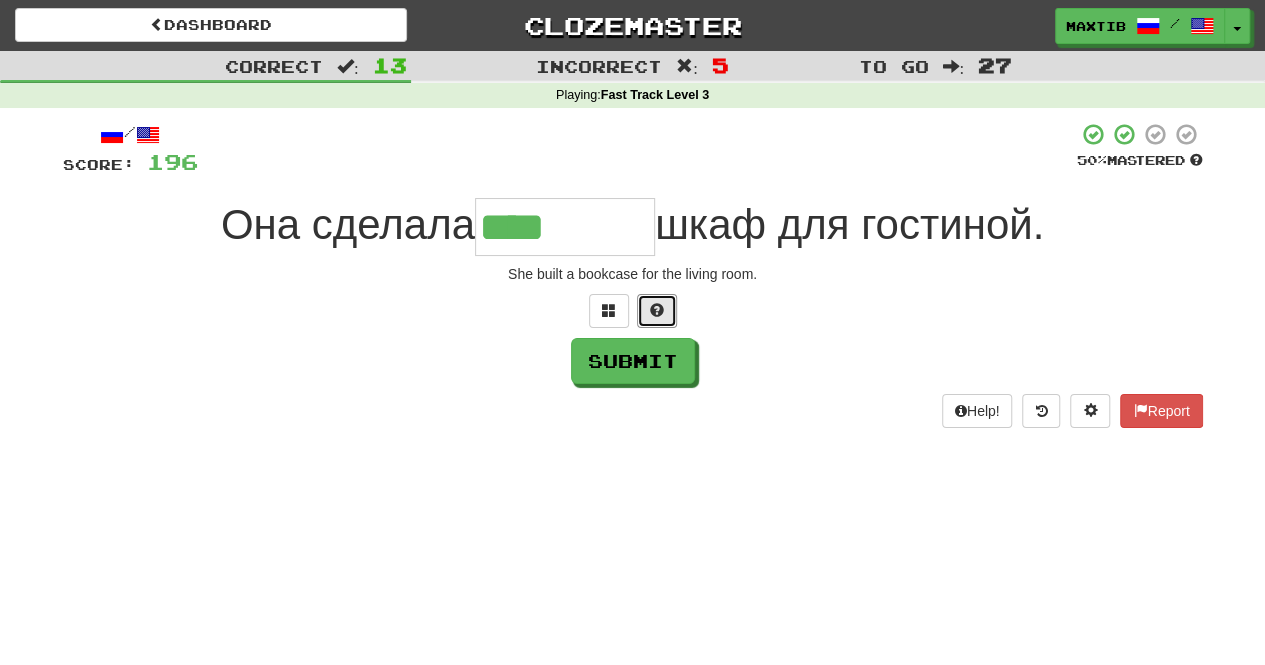 click at bounding box center (657, 310) 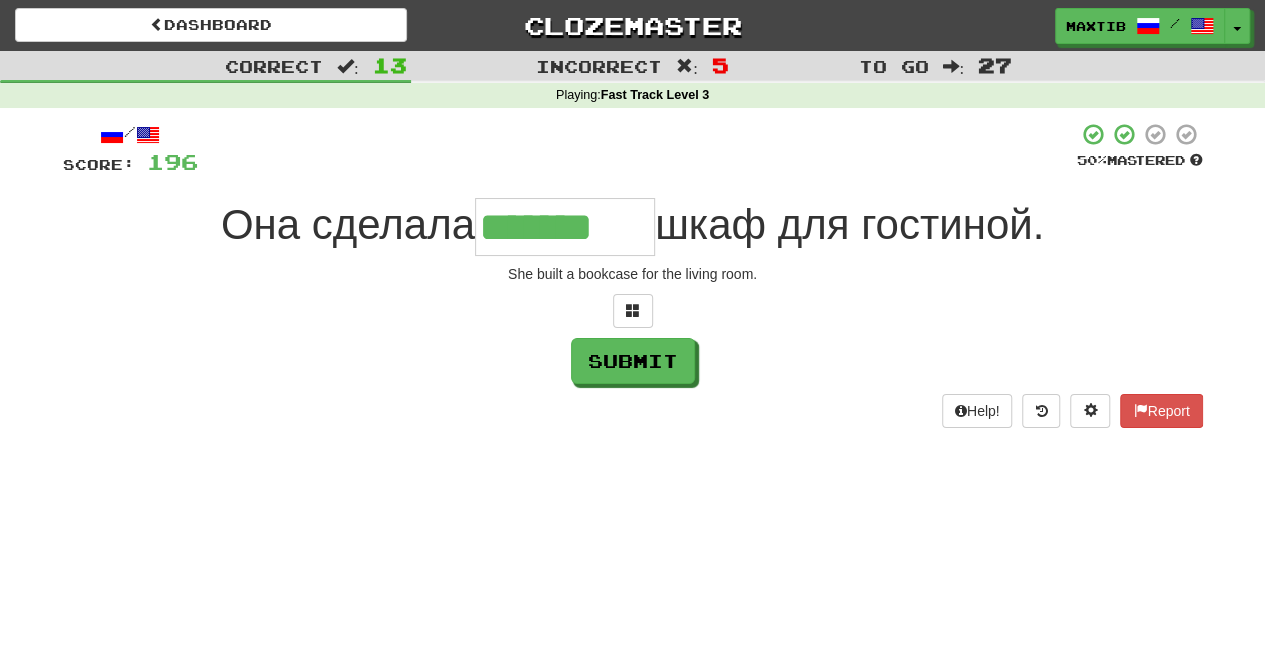 type on "*******" 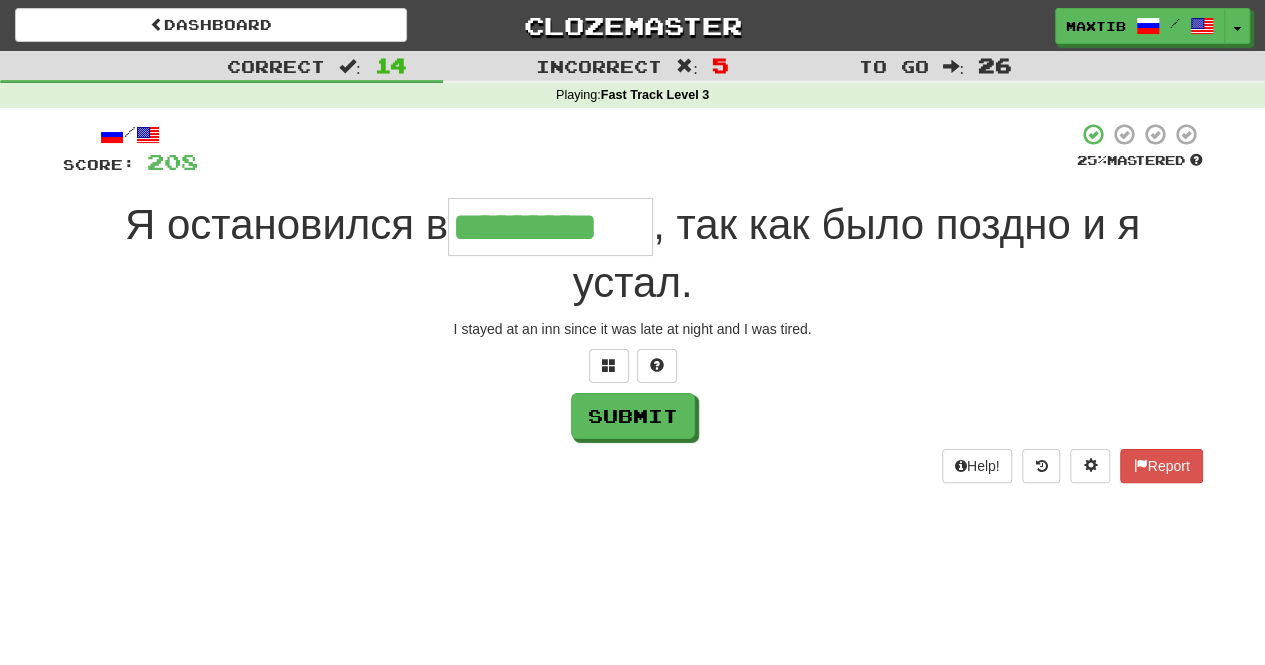 type on "*********" 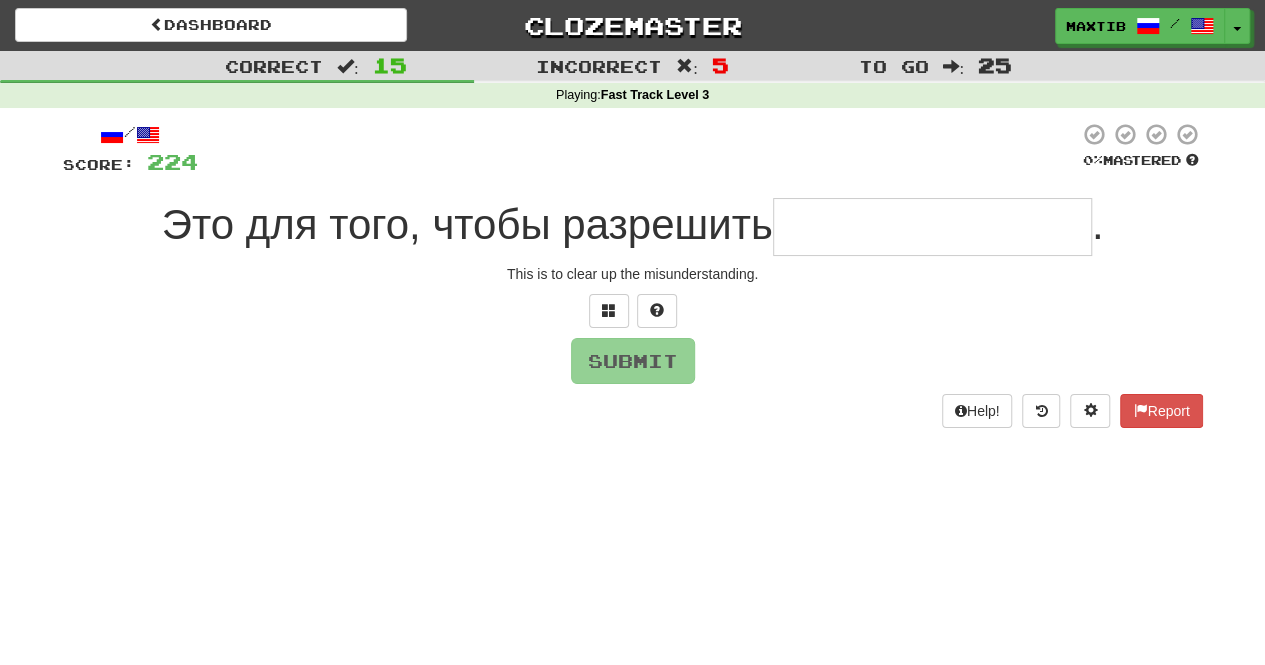 type on "*" 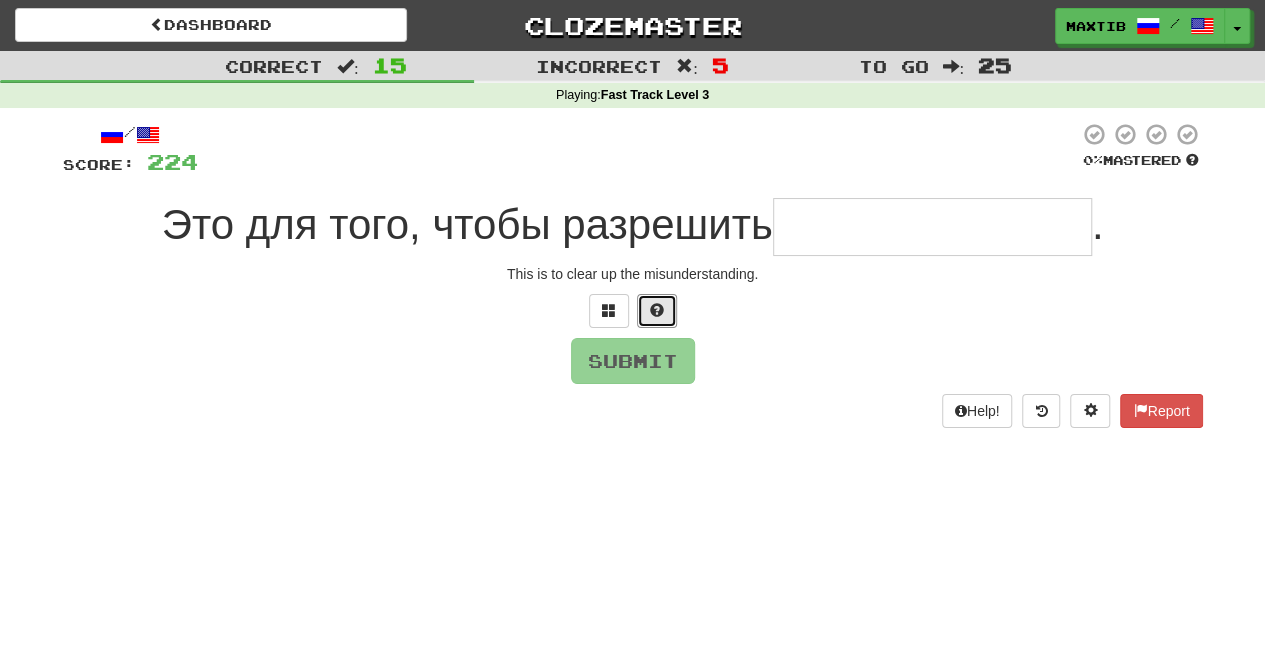 click at bounding box center [657, 310] 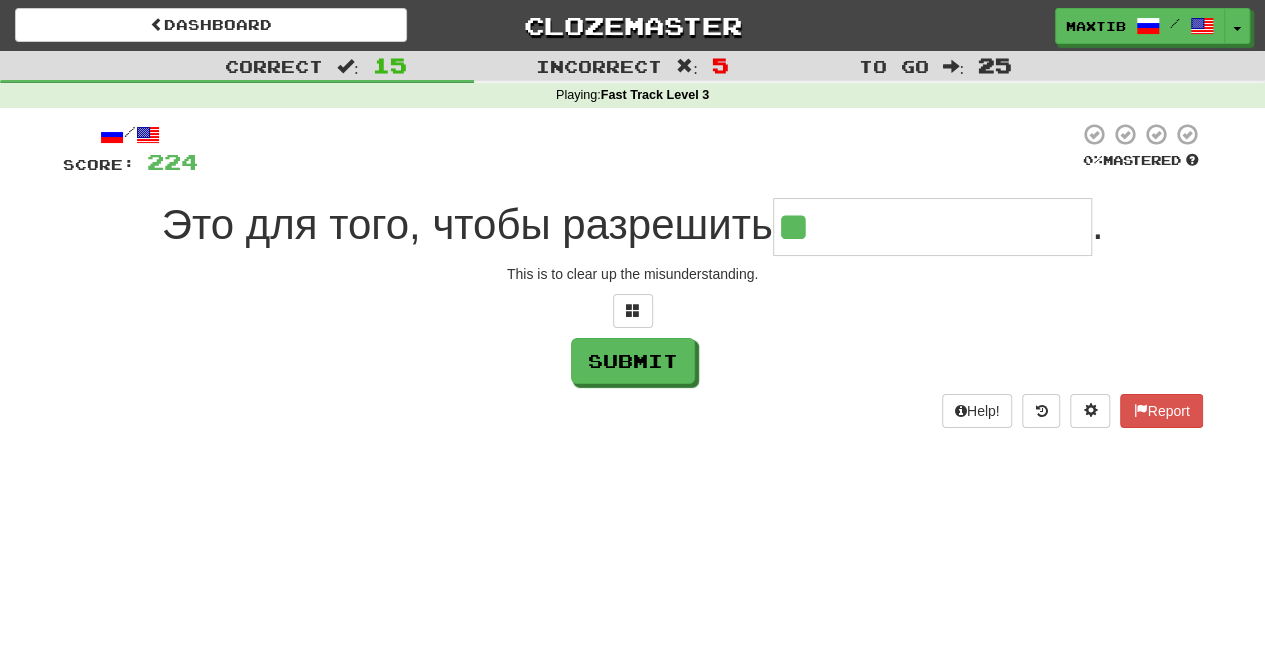 type on "**********" 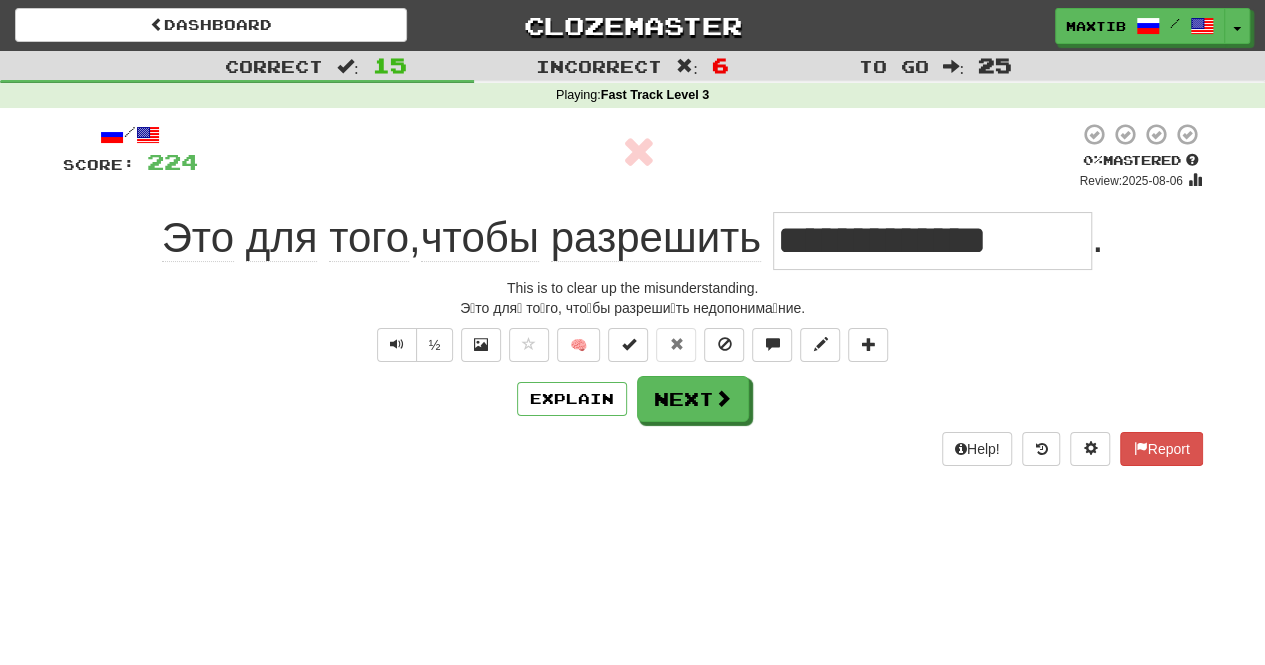 click on "Э́то для́ то́го, что́бы разреши́ть недопонима́ние." at bounding box center [633, 308] 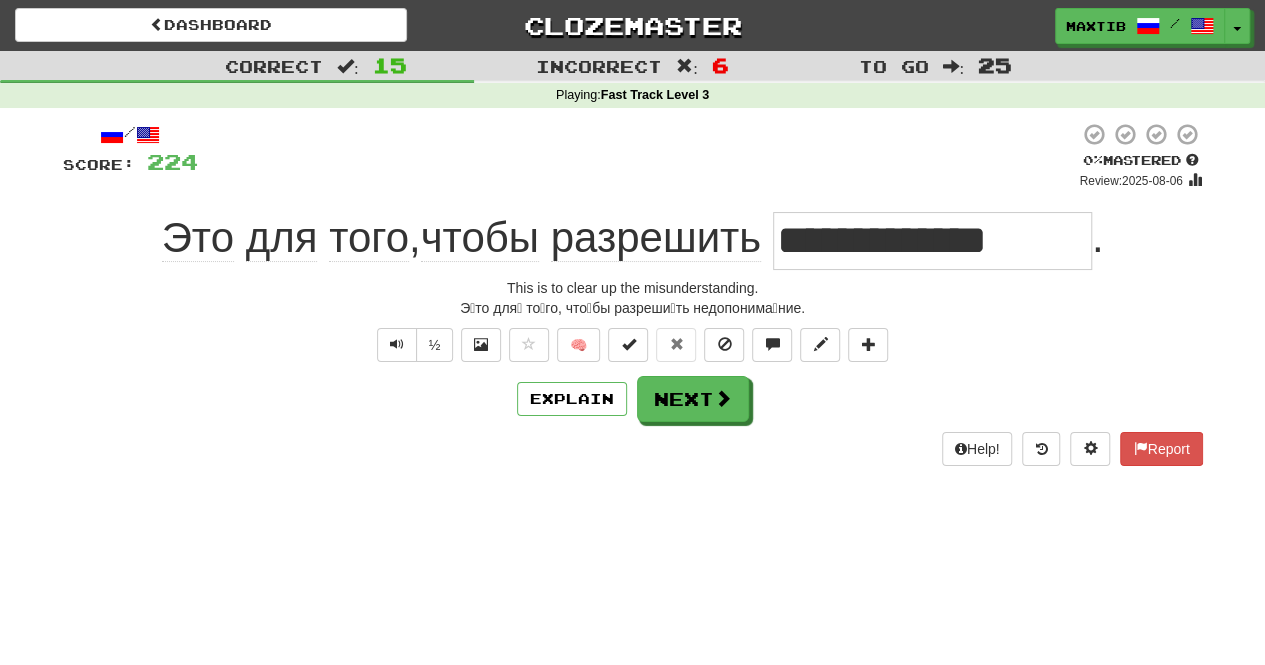 click on "Э́то для́ то́го, что́бы разреши́ть недопонима́ние." at bounding box center [633, 308] 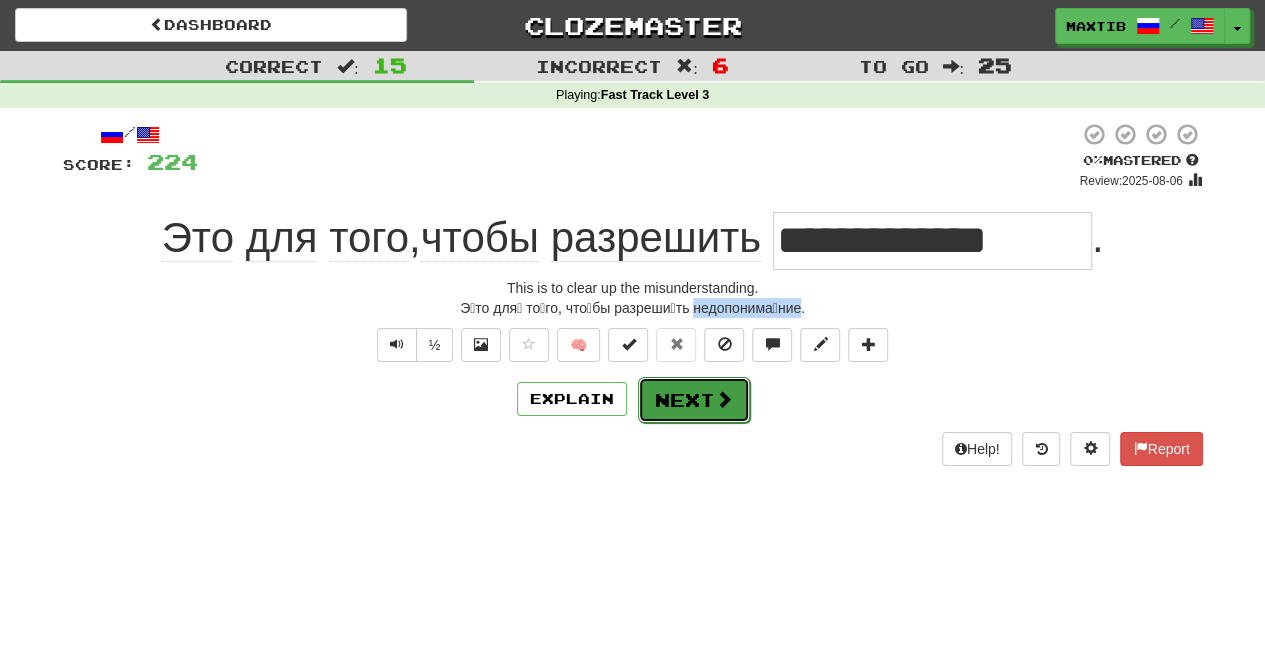 click at bounding box center [724, 399] 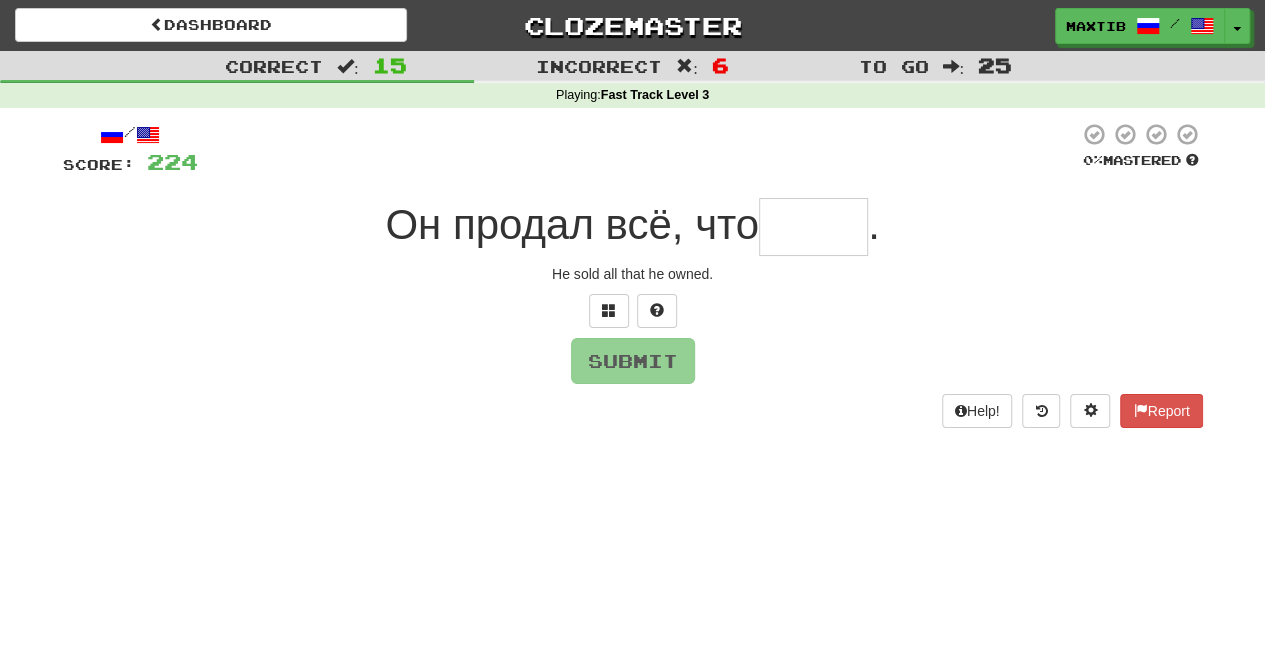 type on "*" 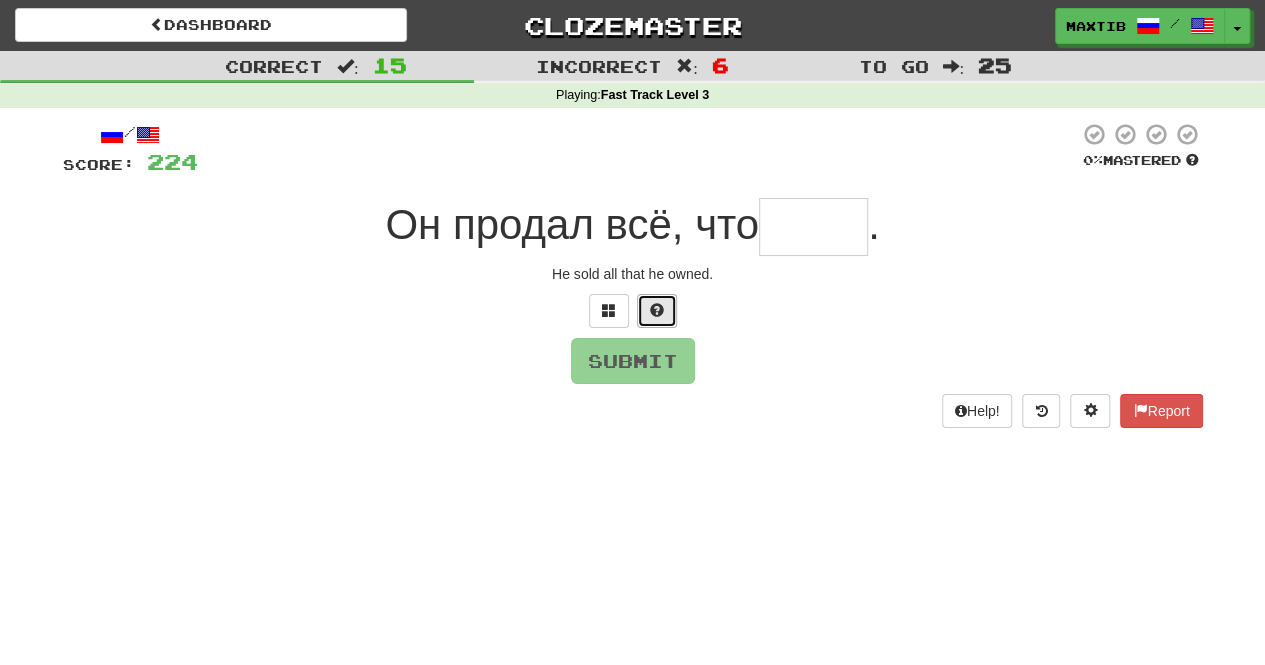 click at bounding box center [657, 311] 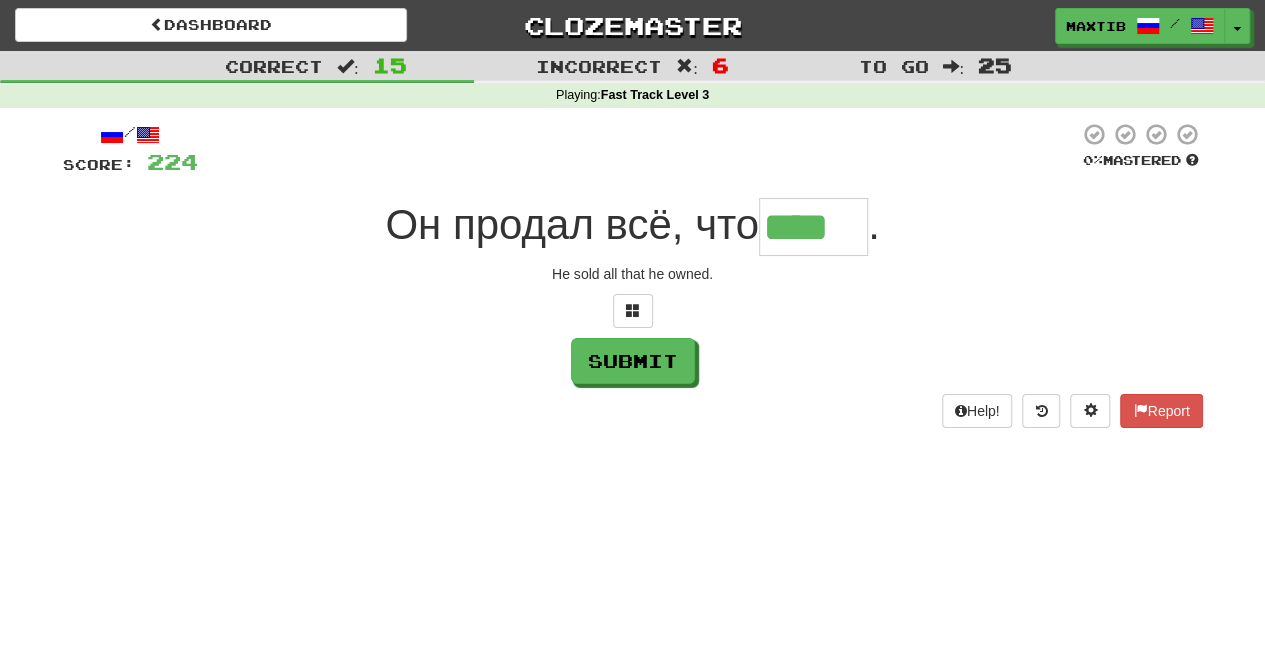 type on "****" 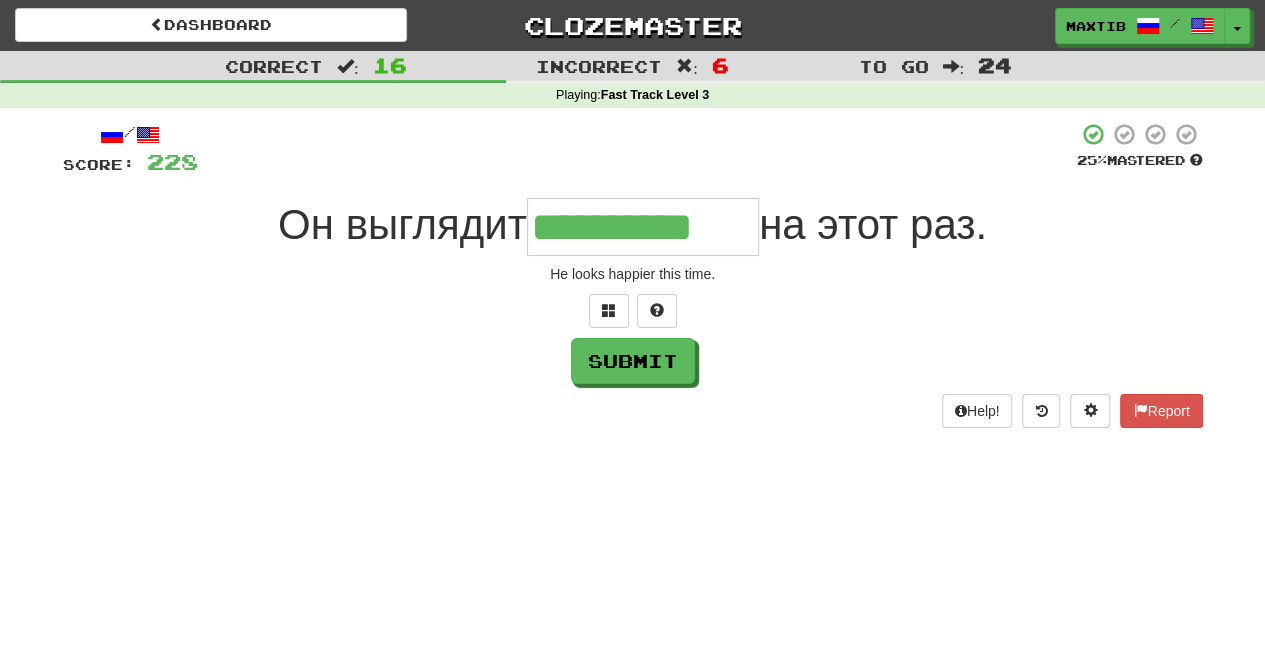 type on "**********" 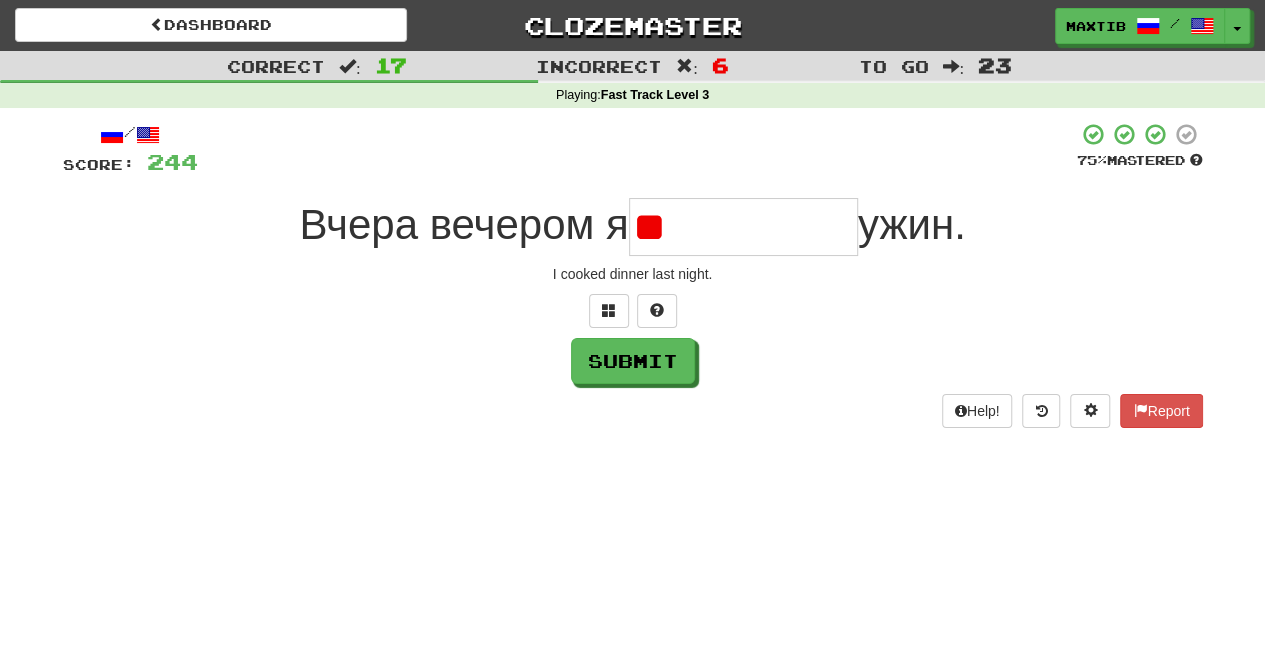 type on "*" 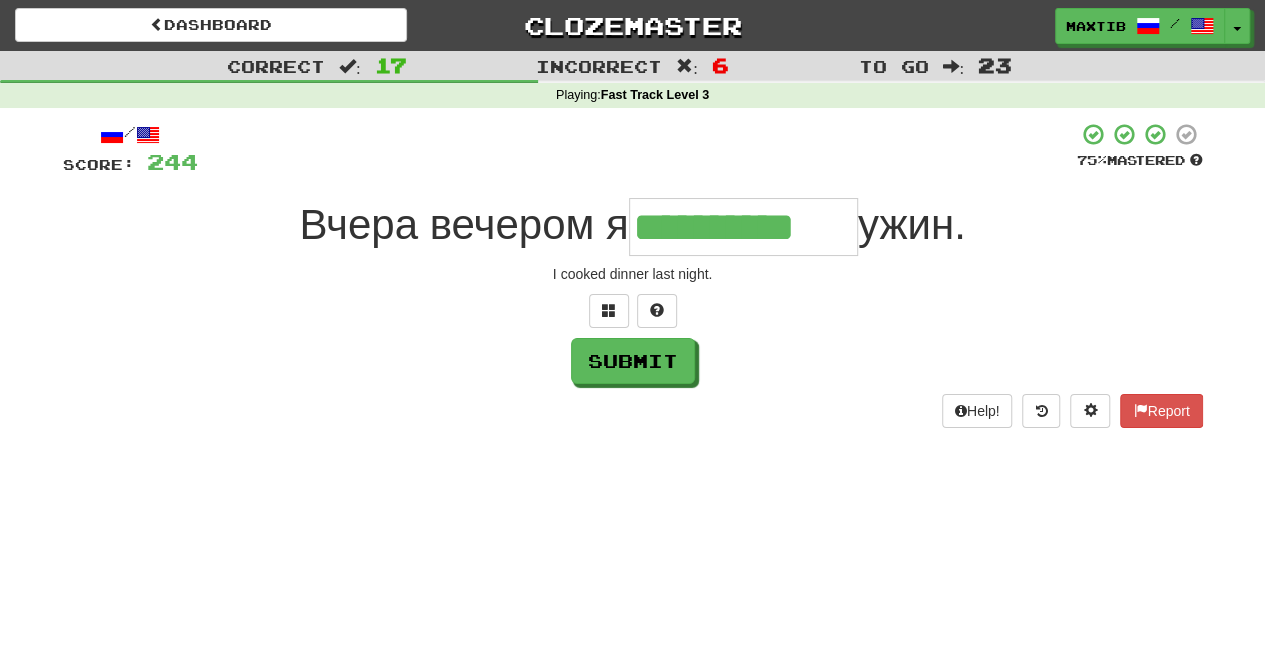 type on "**********" 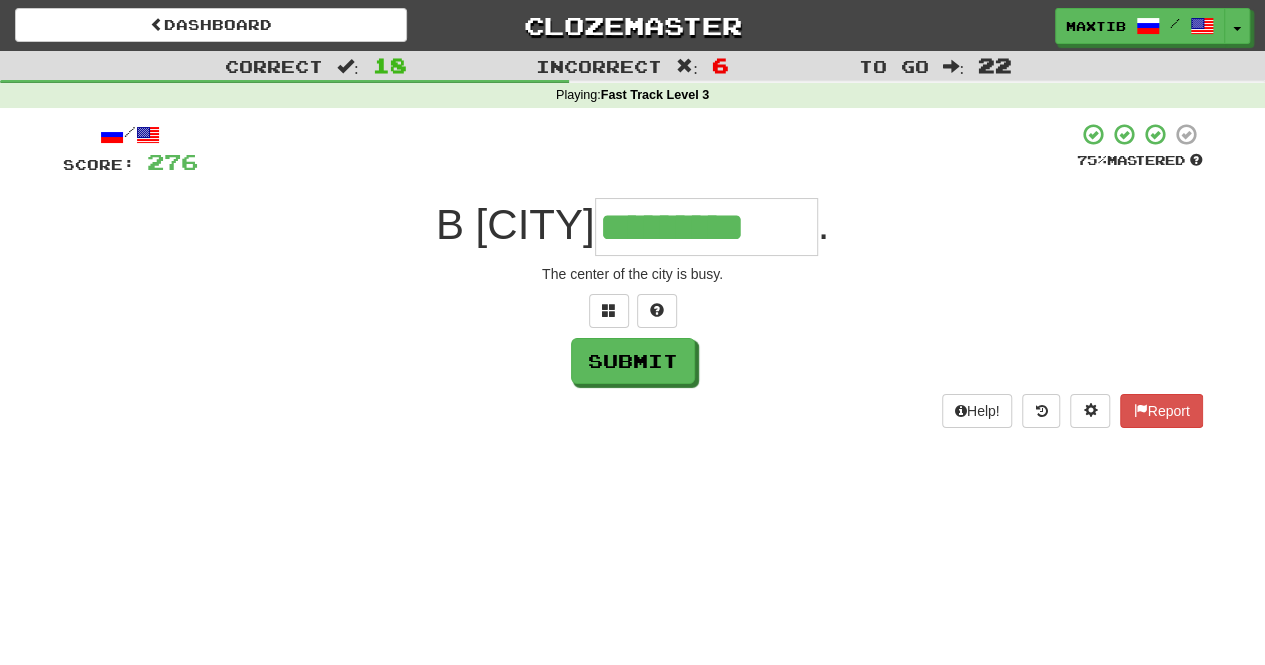 type on "*********" 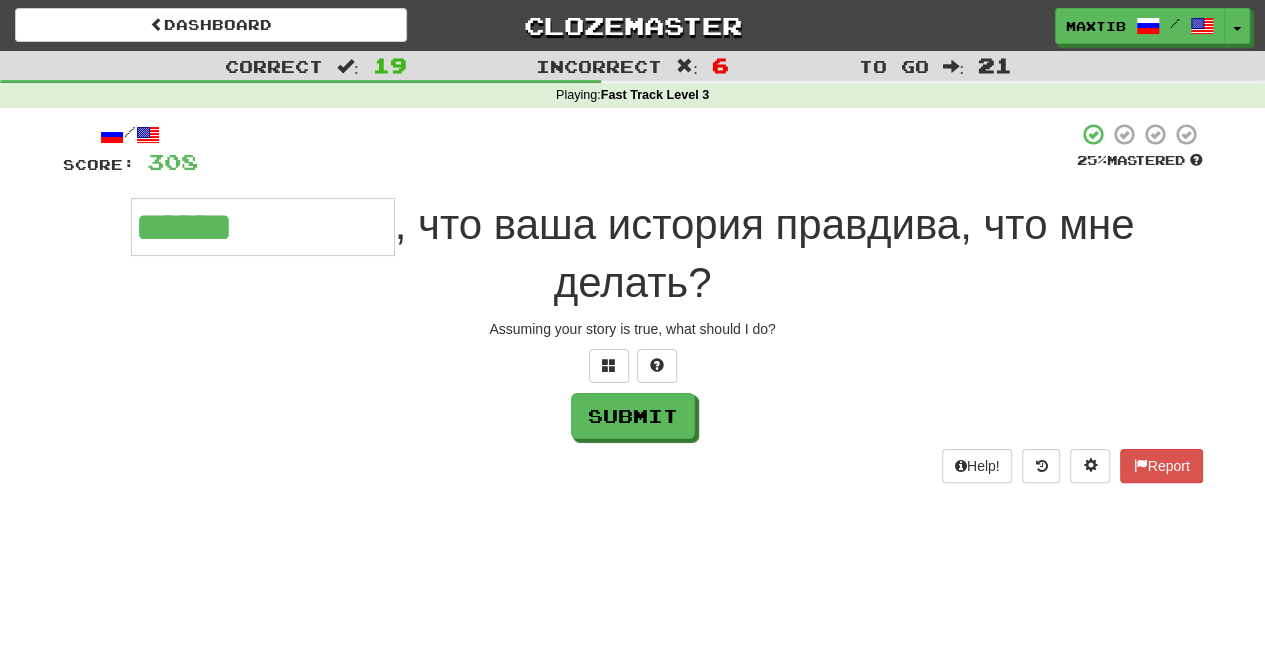 click on "/  Score:   308 25 %  Mastered ****** , что ваша история правдива, что мне делать? Assuming your story is true, what should I do? Submit  Help!  Report" at bounding box center [633, 302] 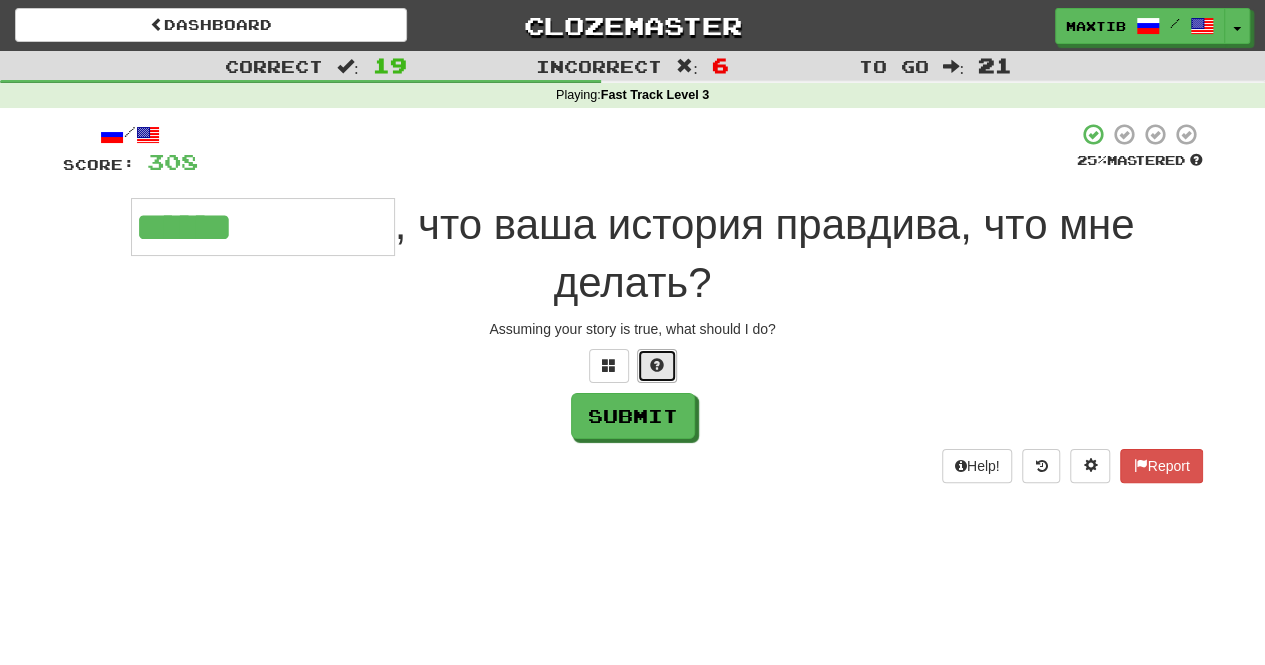 click at bounding box center (657, 366) 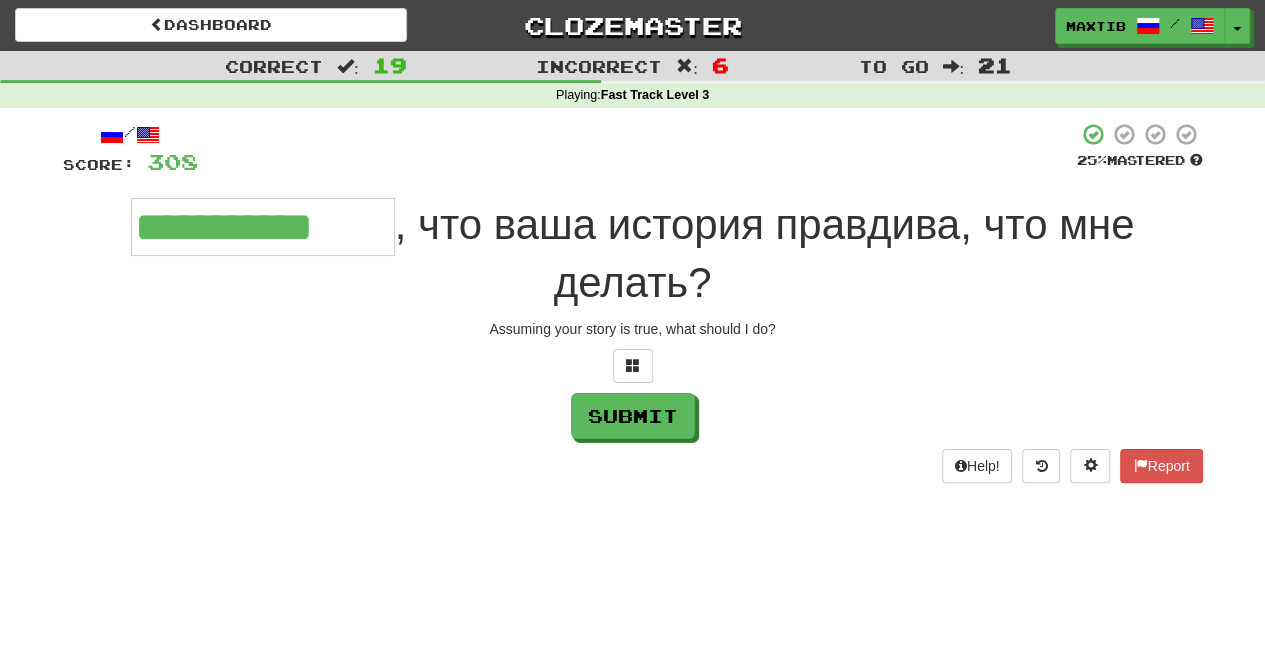 type on "**********" 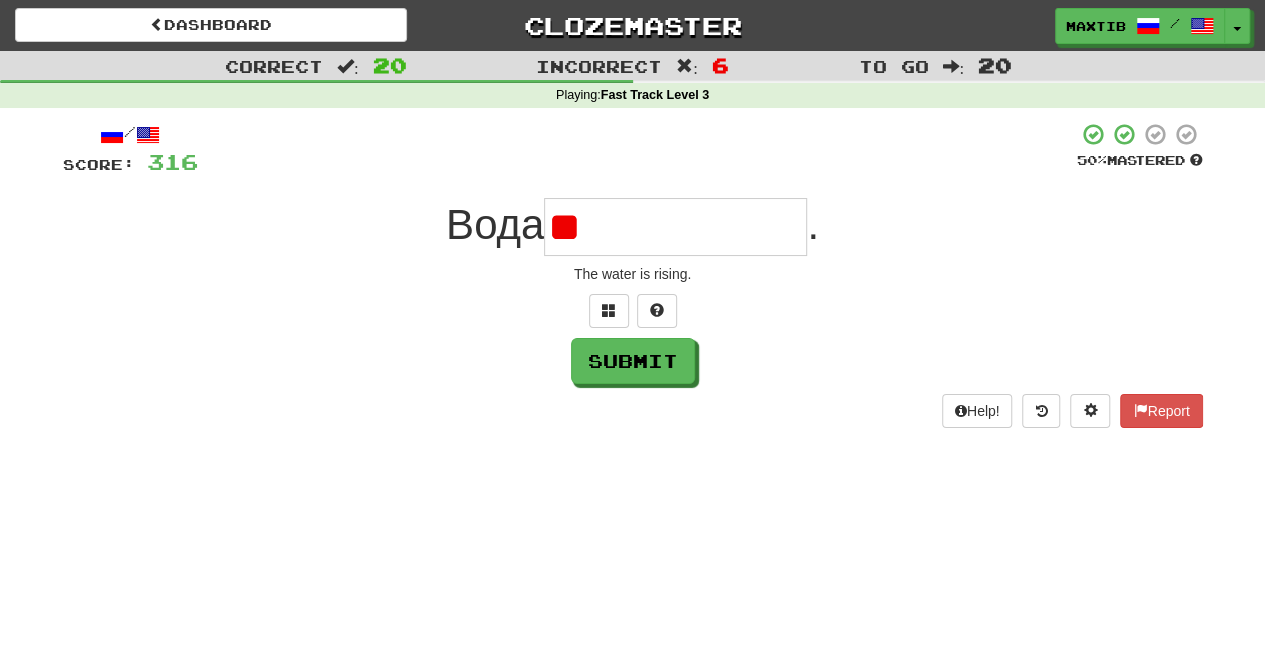 type on "*" 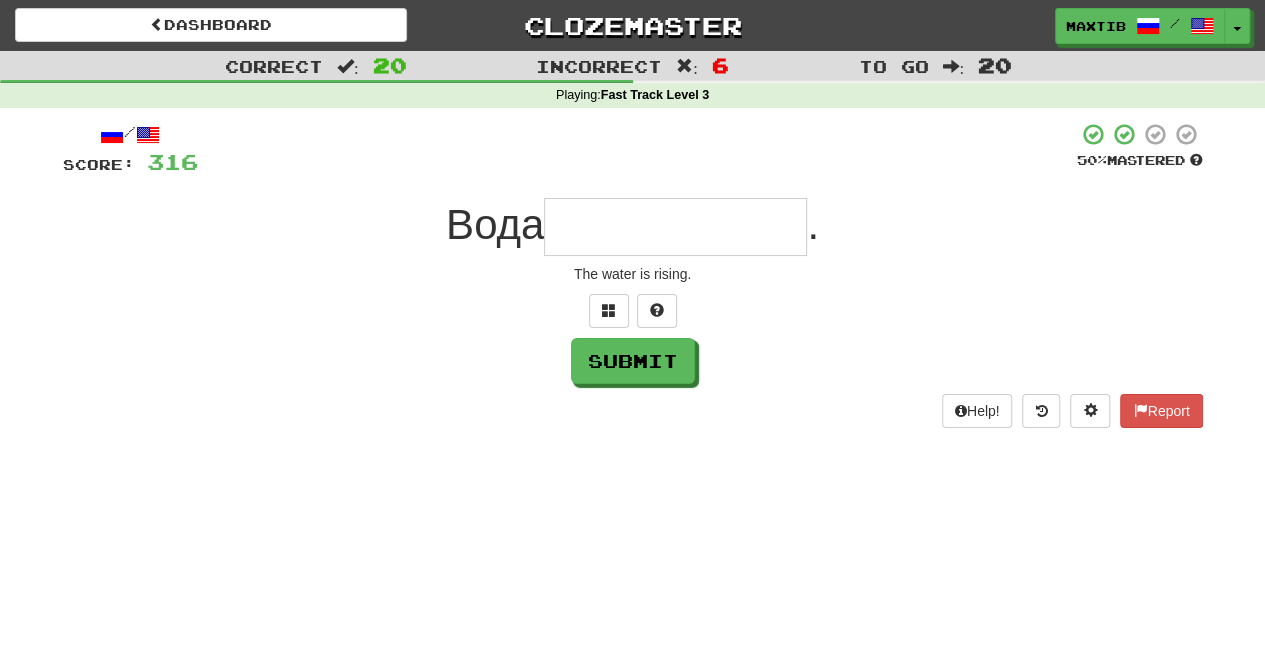 type on "*" 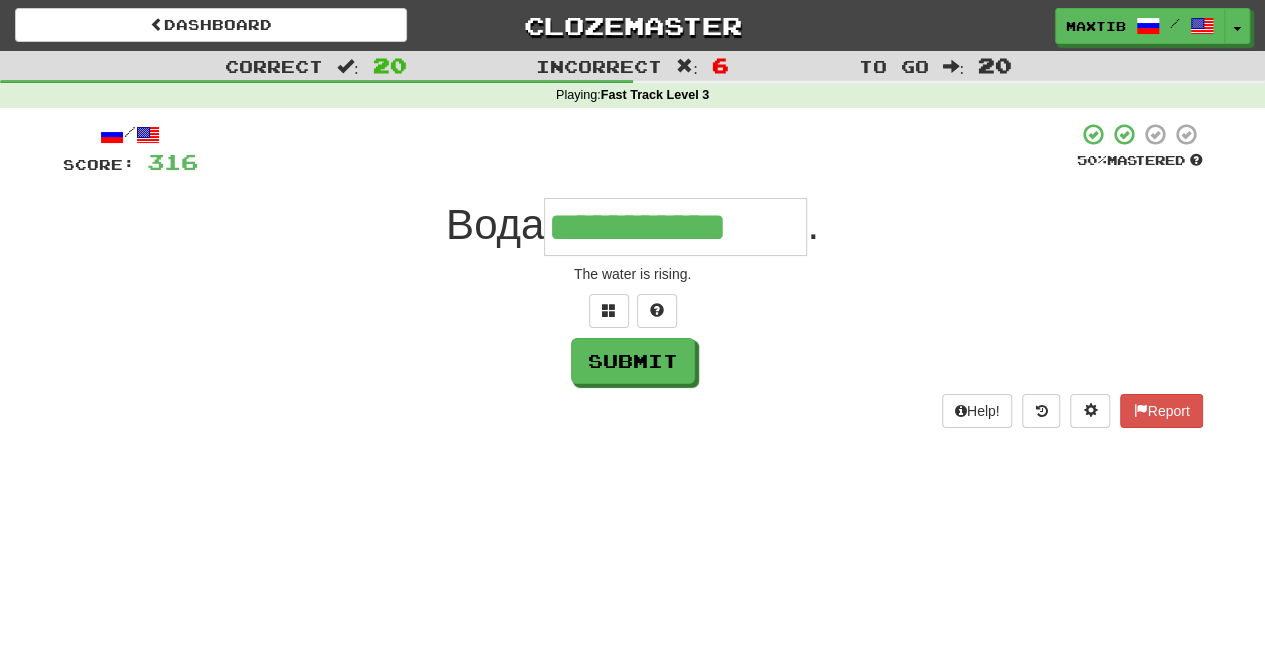 type on "**********" 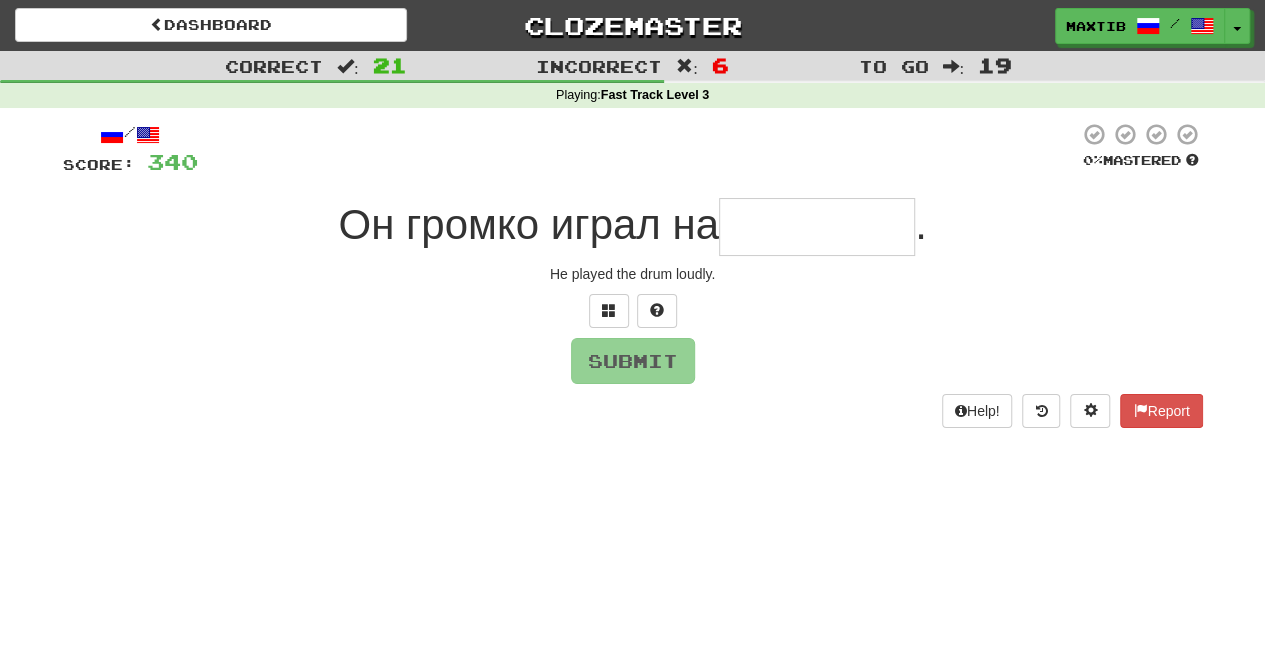 type on "*" 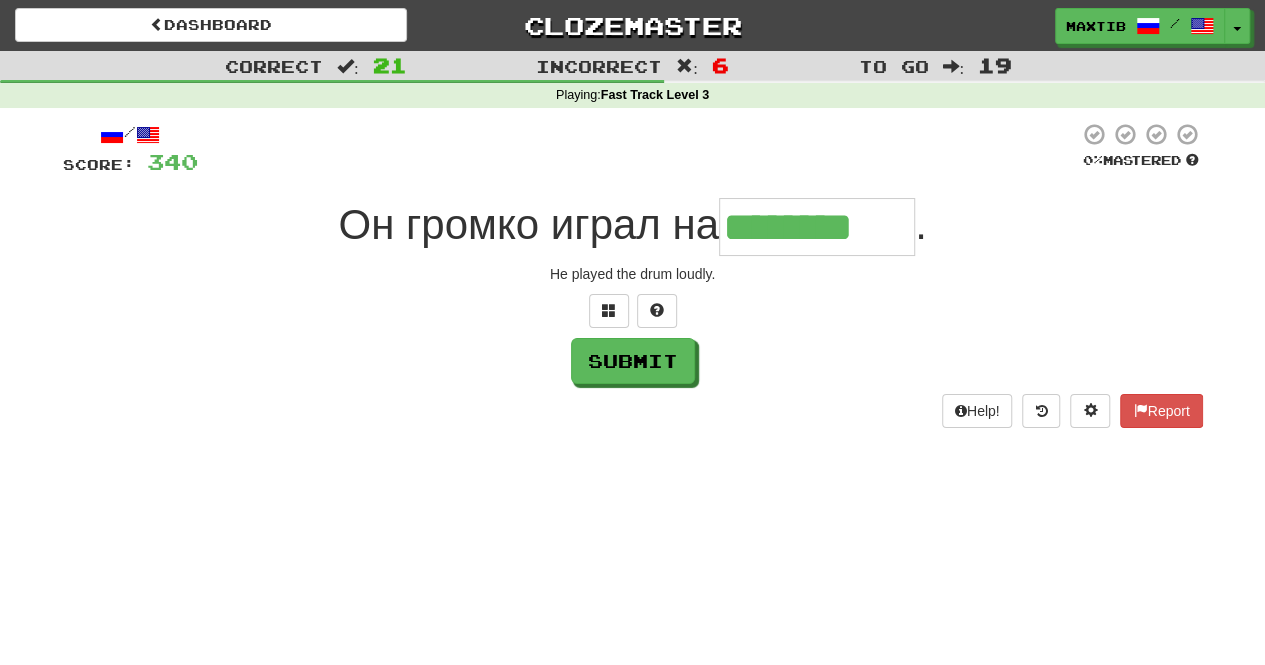 type on "********" 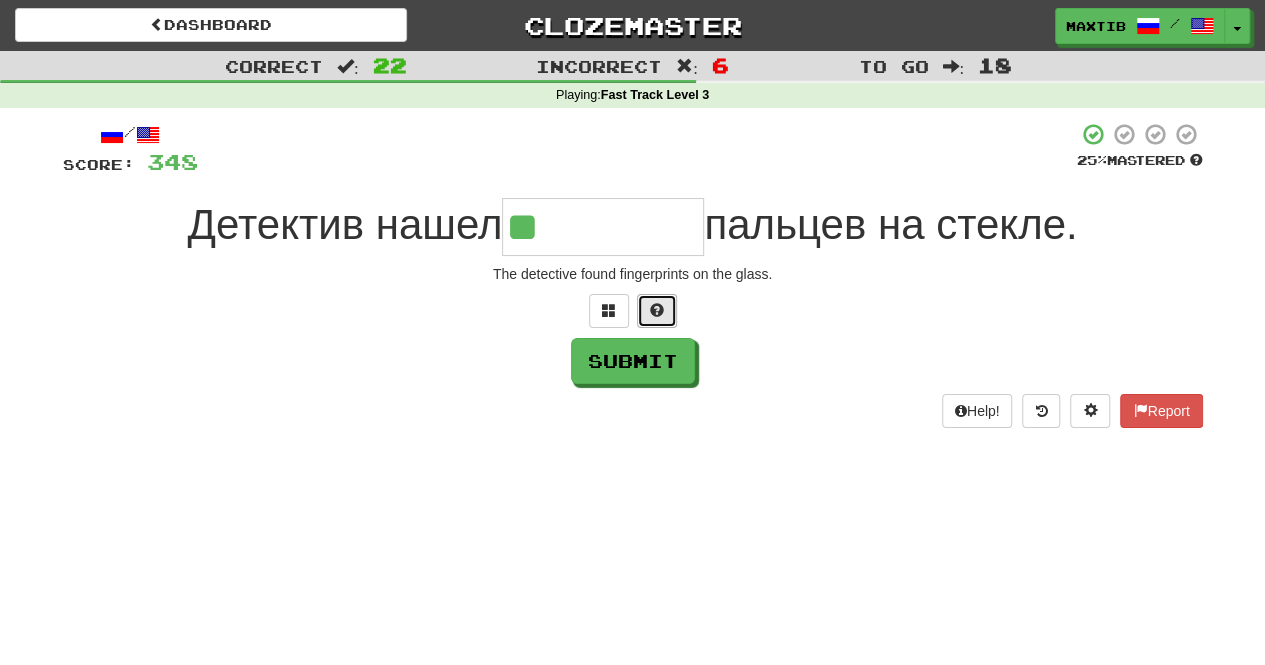 click at bounding box center [657, 311] 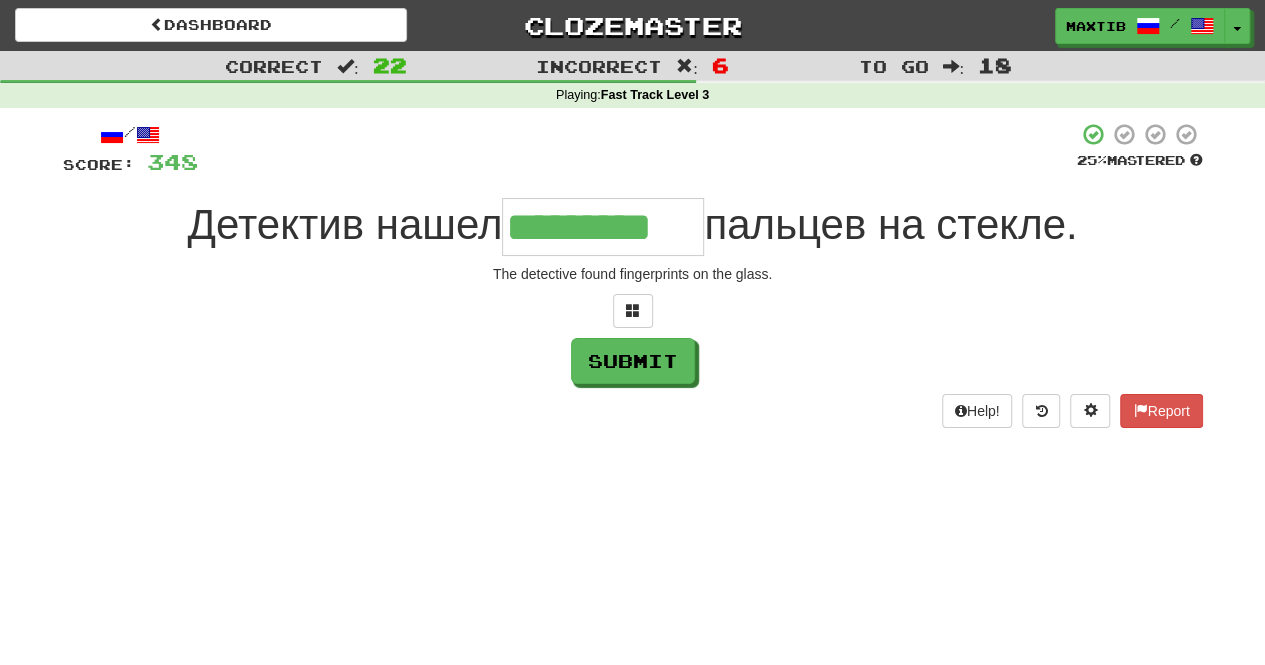 type on "*********" 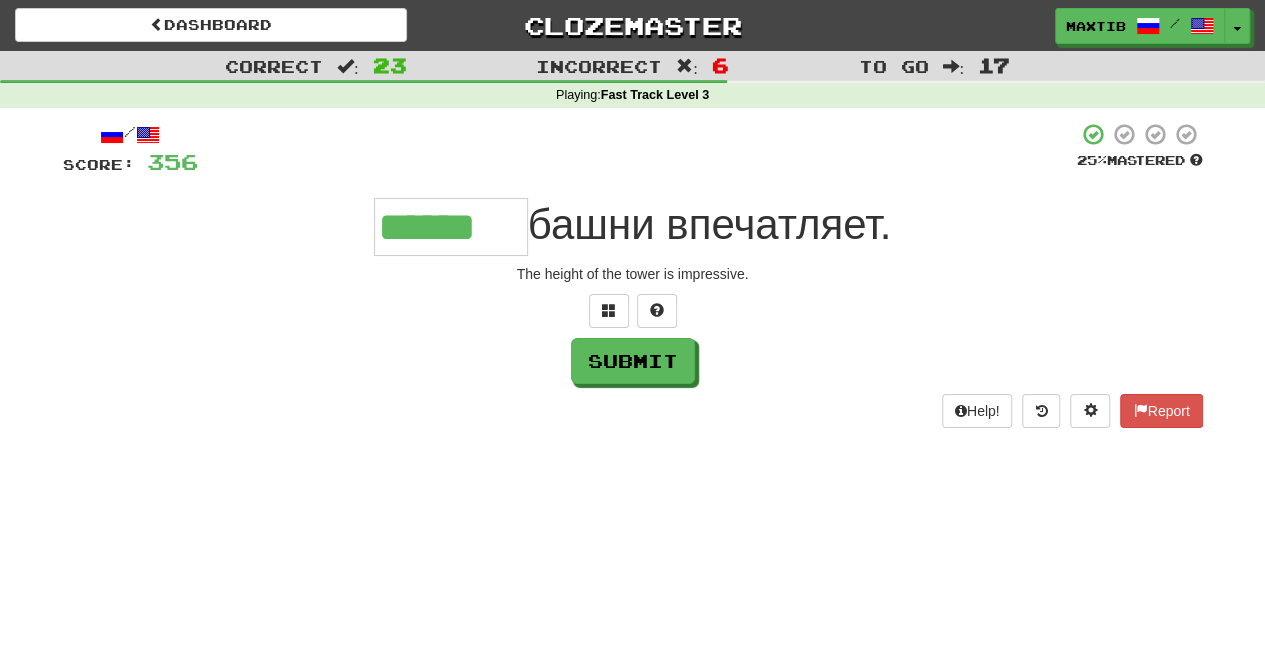 type on "******" 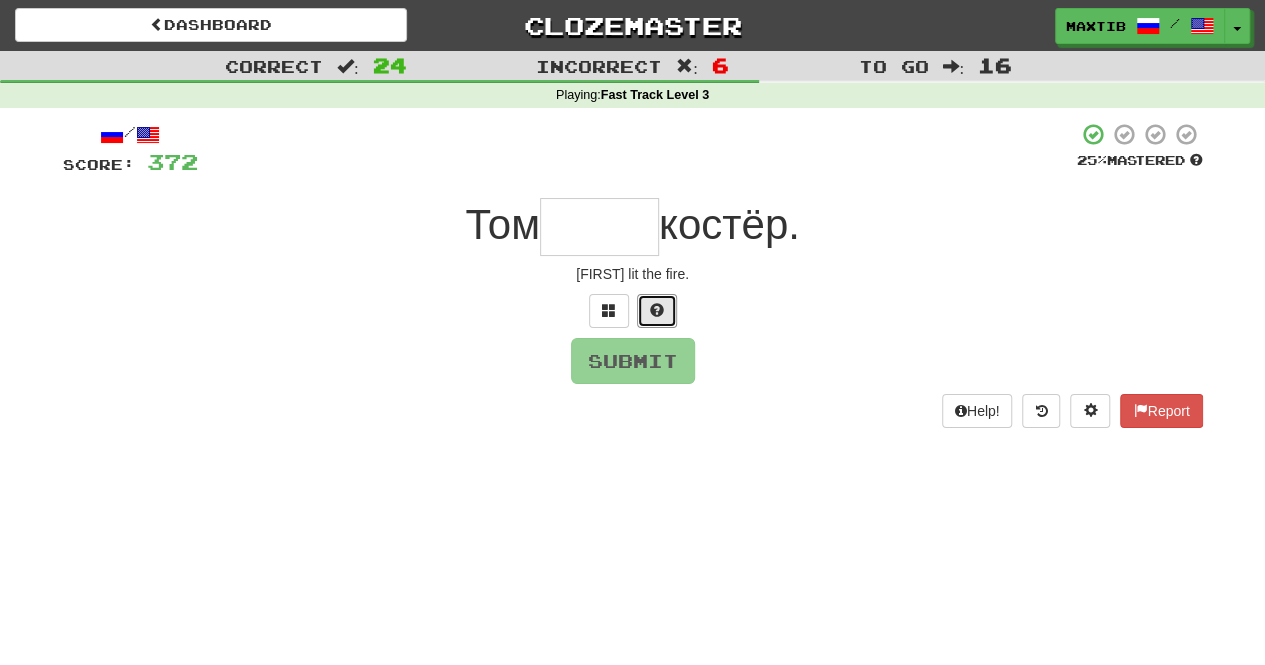 click at bounding box center [657, 311] 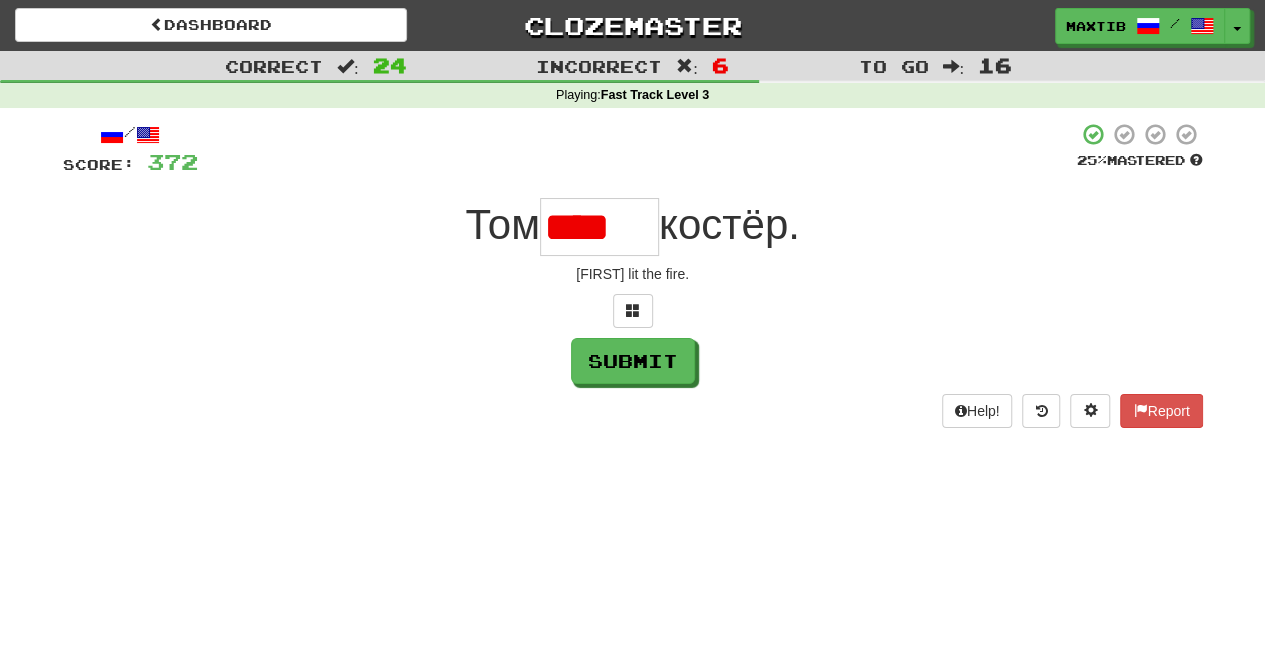 scroll, scrollTop: 0, scrollLeft: 0, axis: both 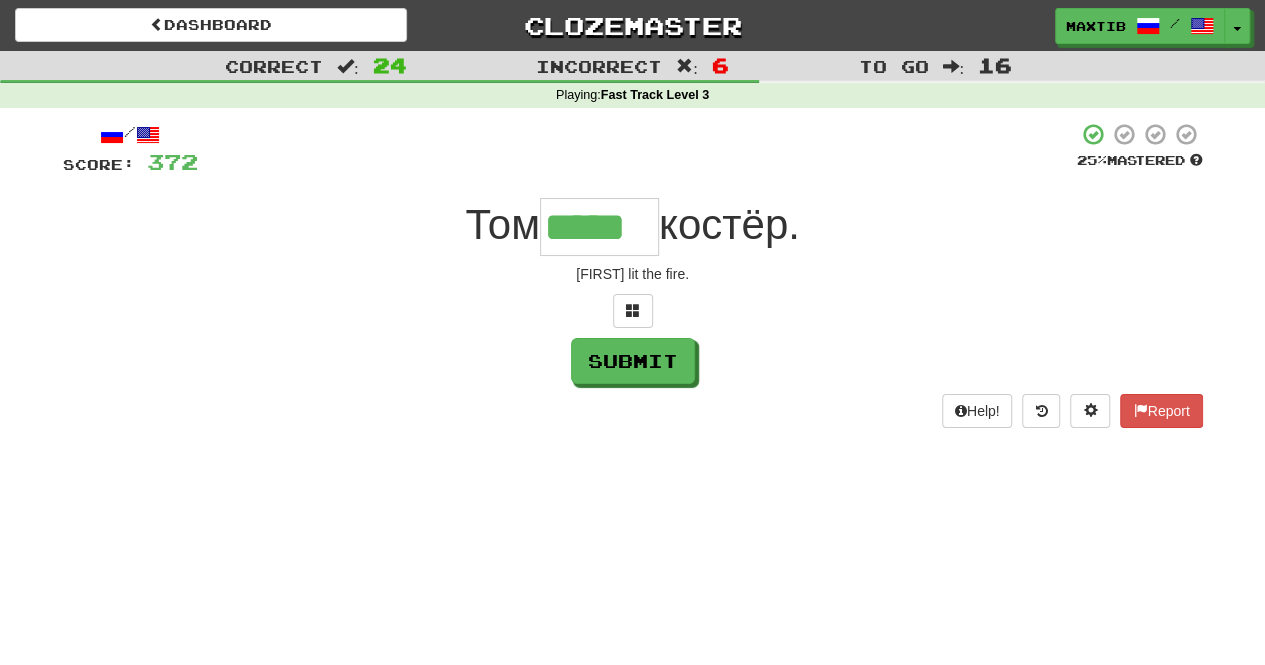 type on "*****" 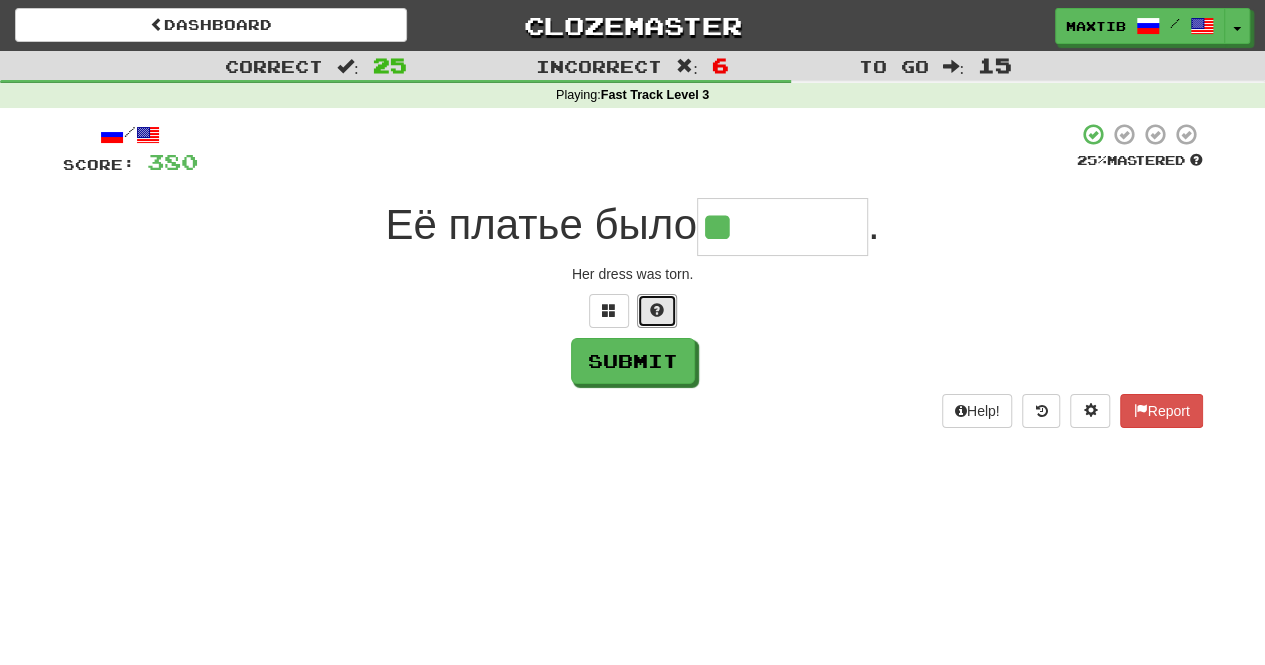click at bounding box center [657, 311] 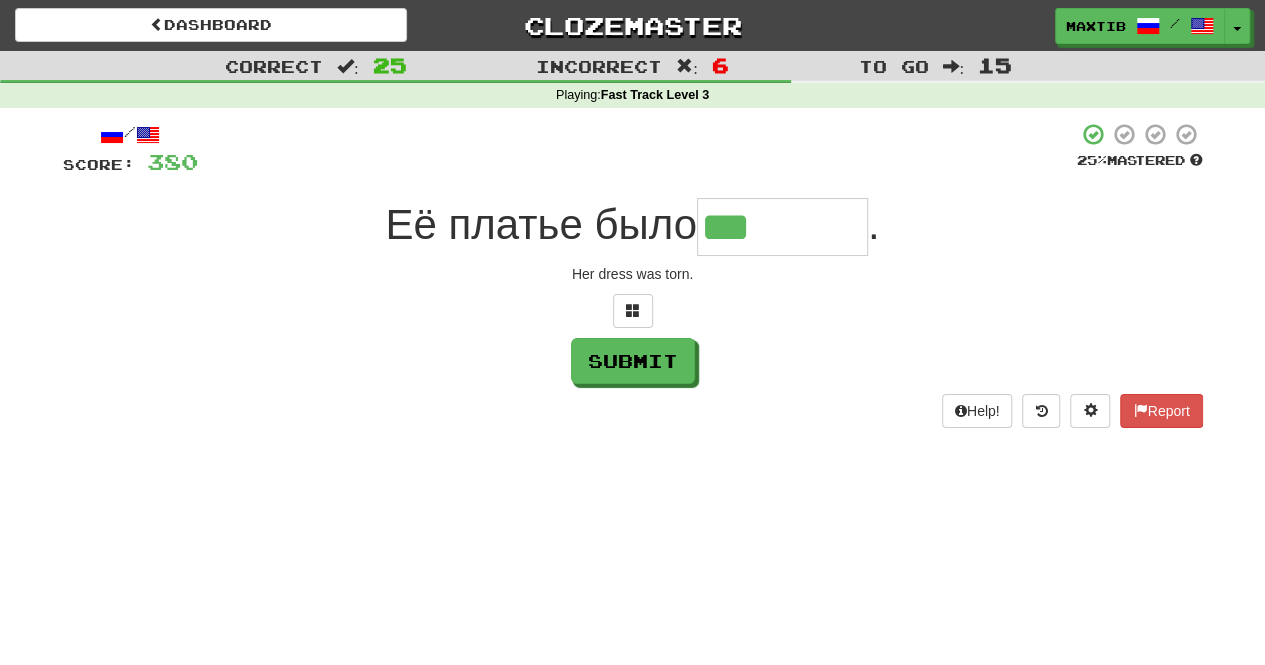 type on "*******" 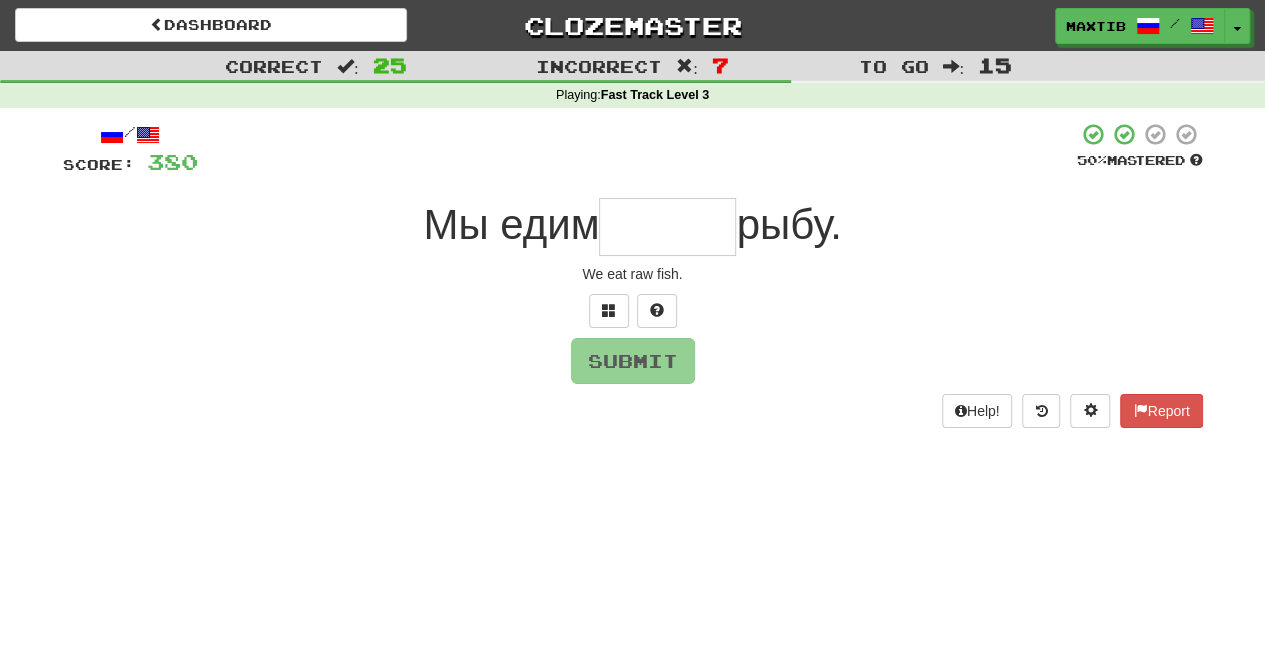 type on "*" 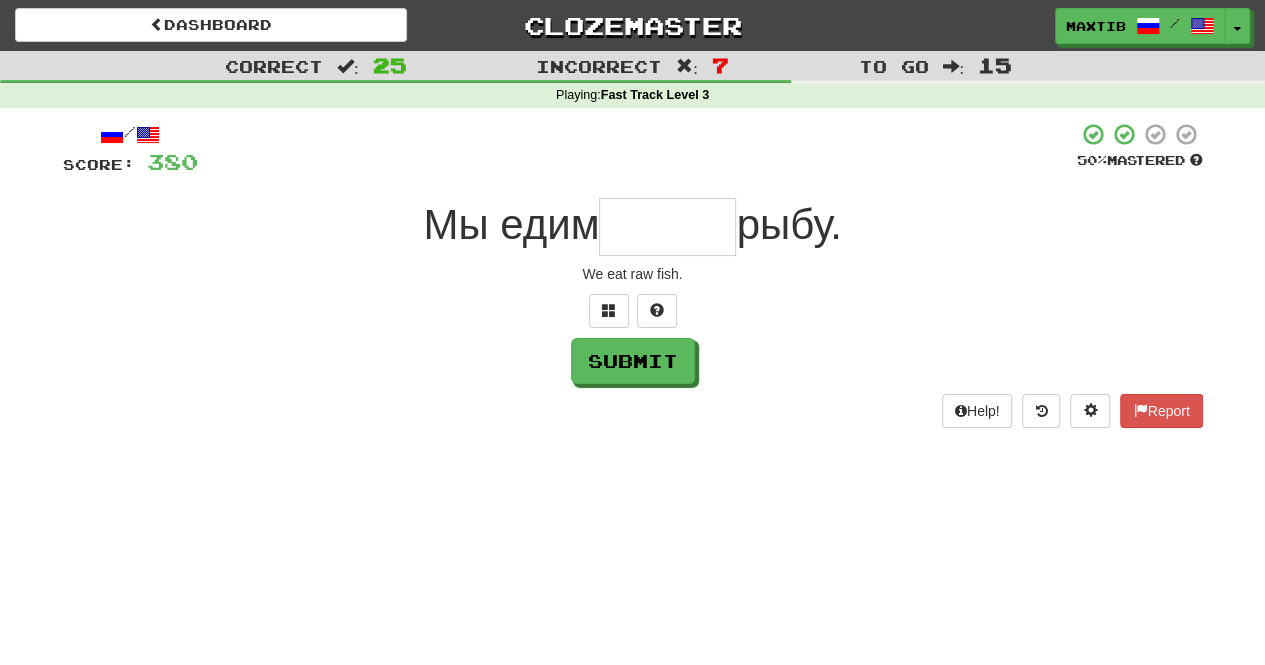 type on "*" 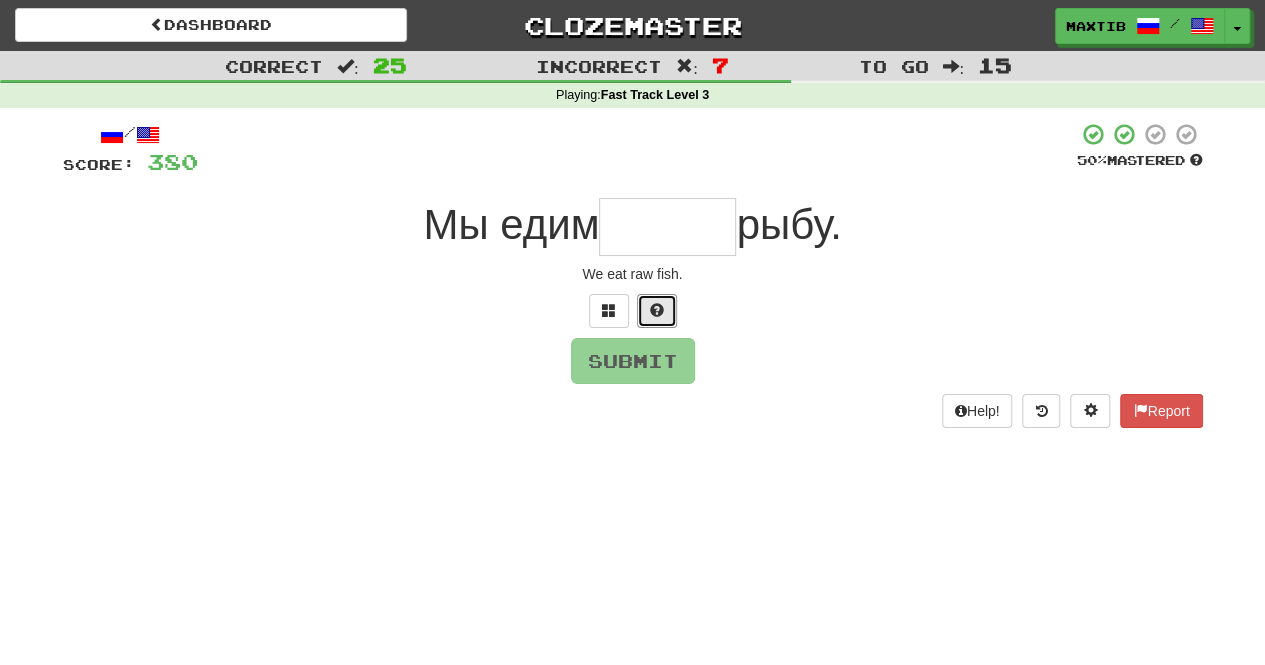 click at bounding box center [657, 311] 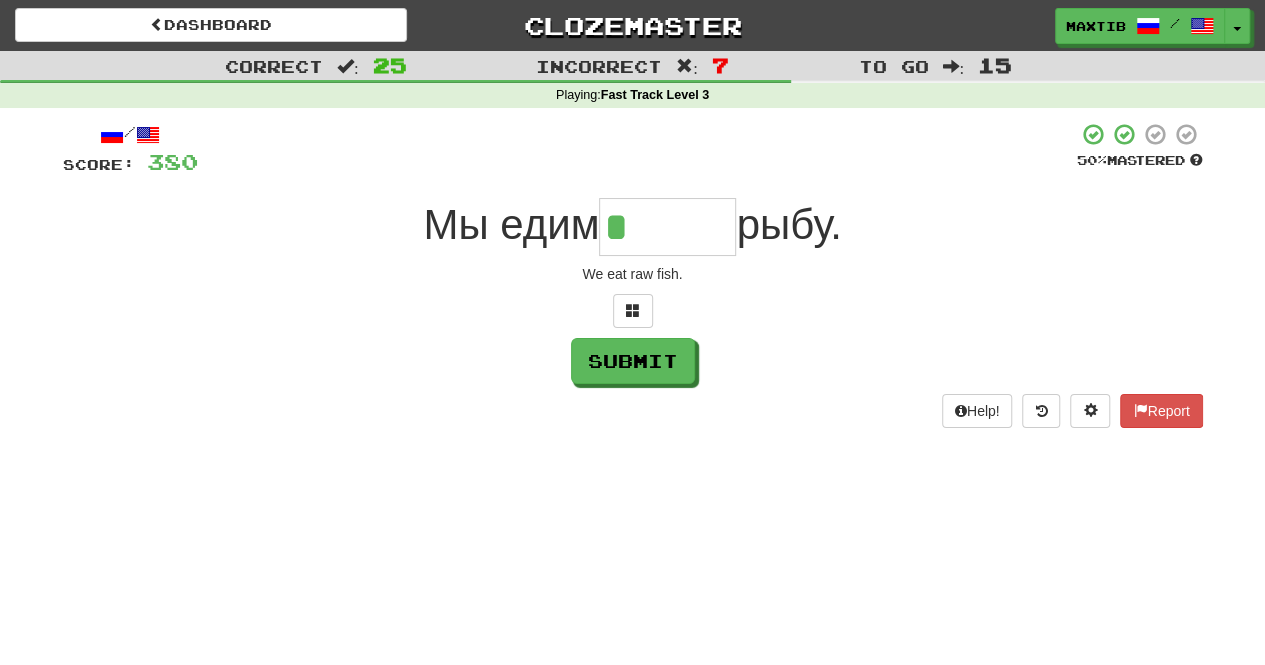 type on "*****" 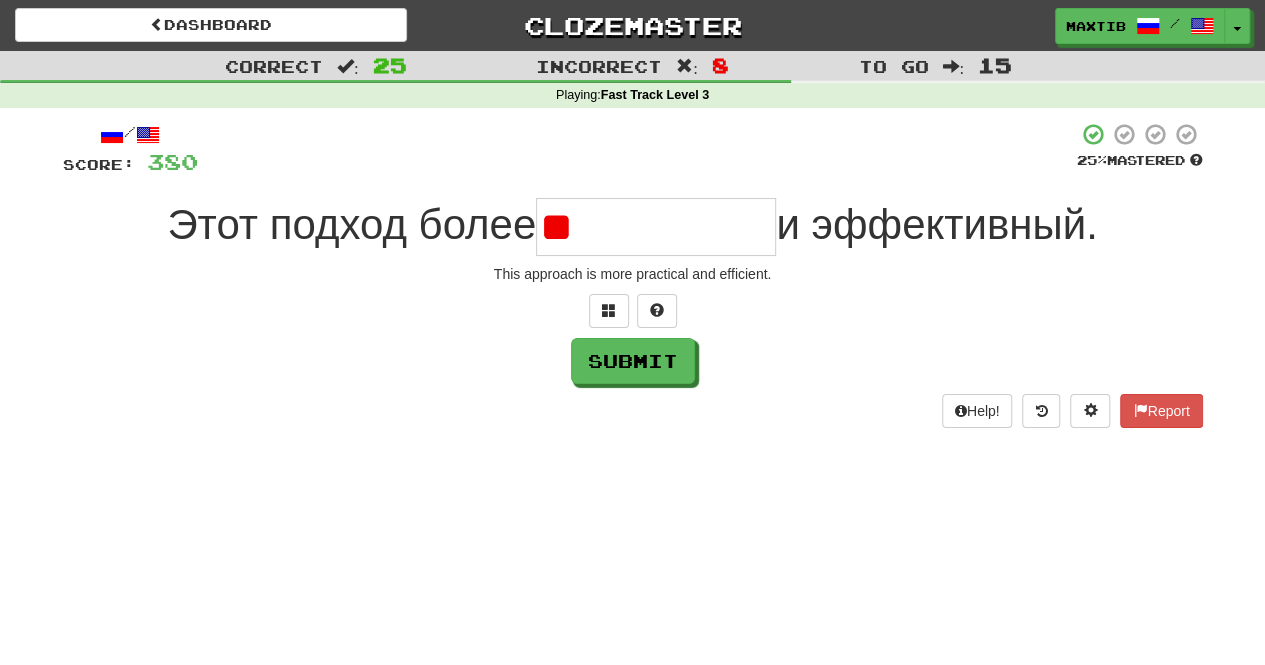 type on "*" 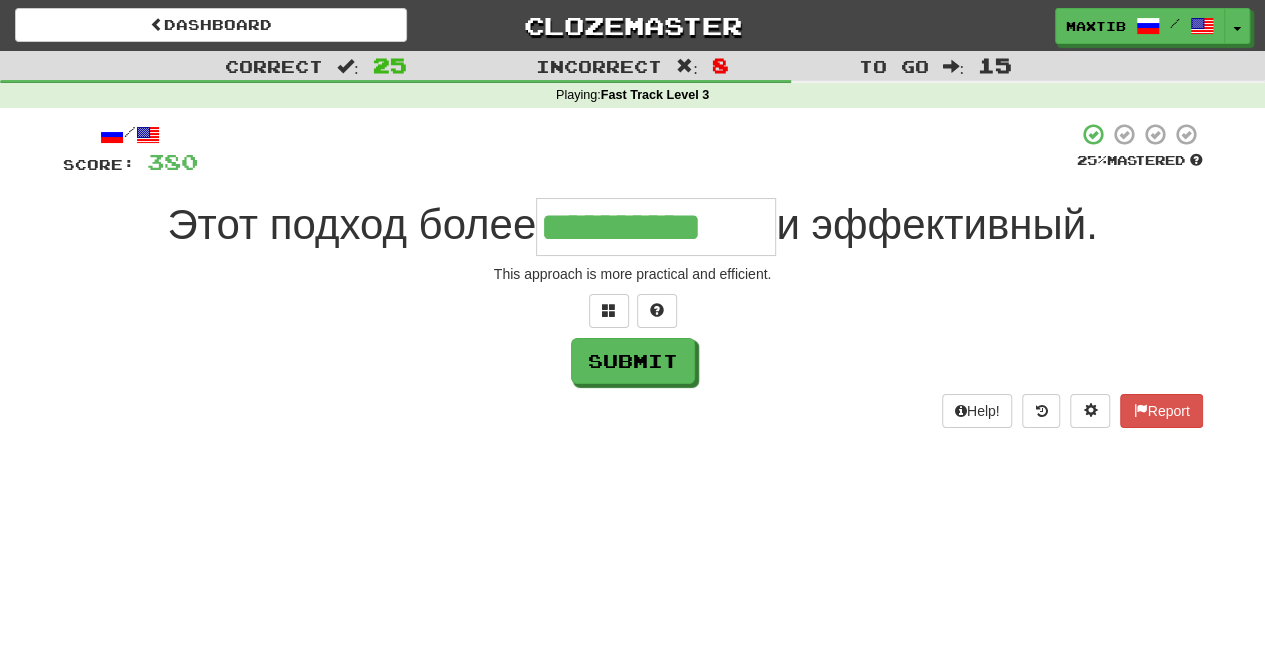 type on "**********" 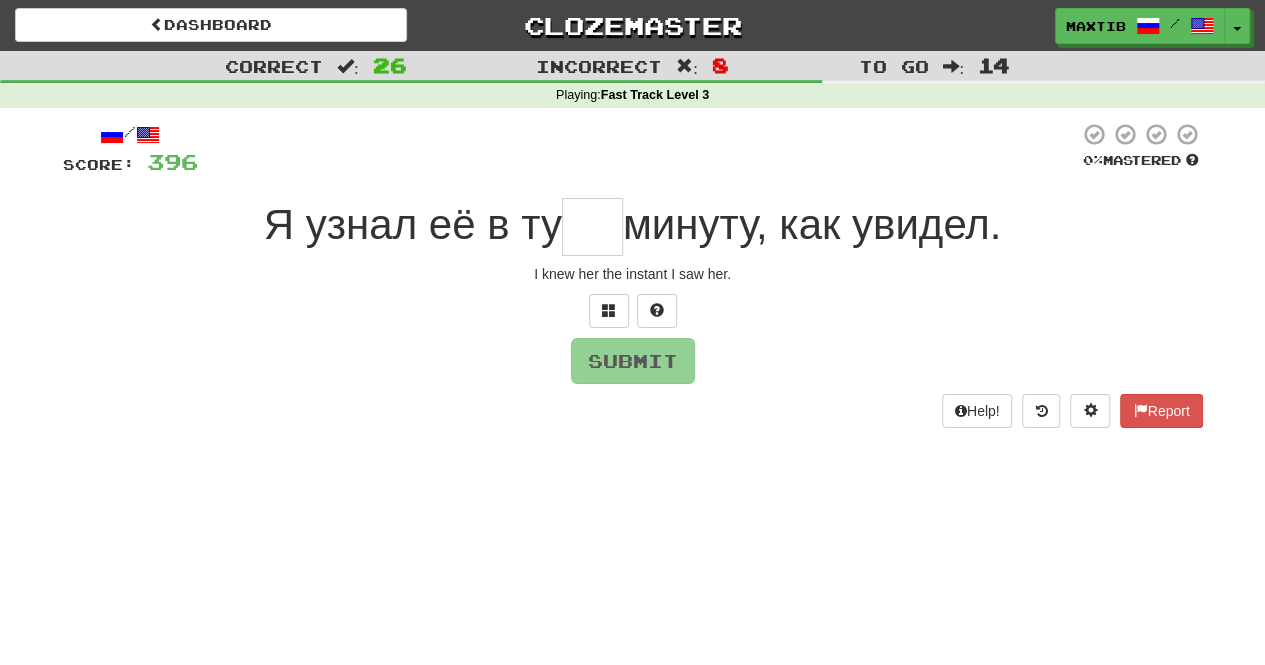 type on "*" 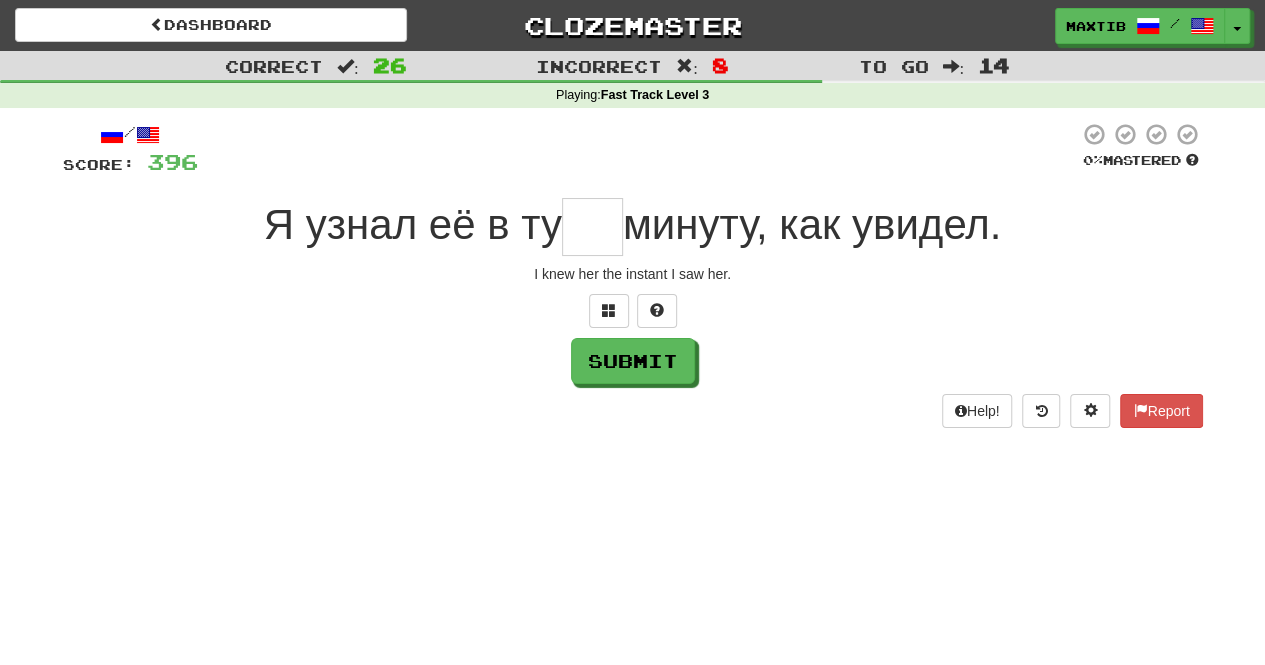 type on "*" 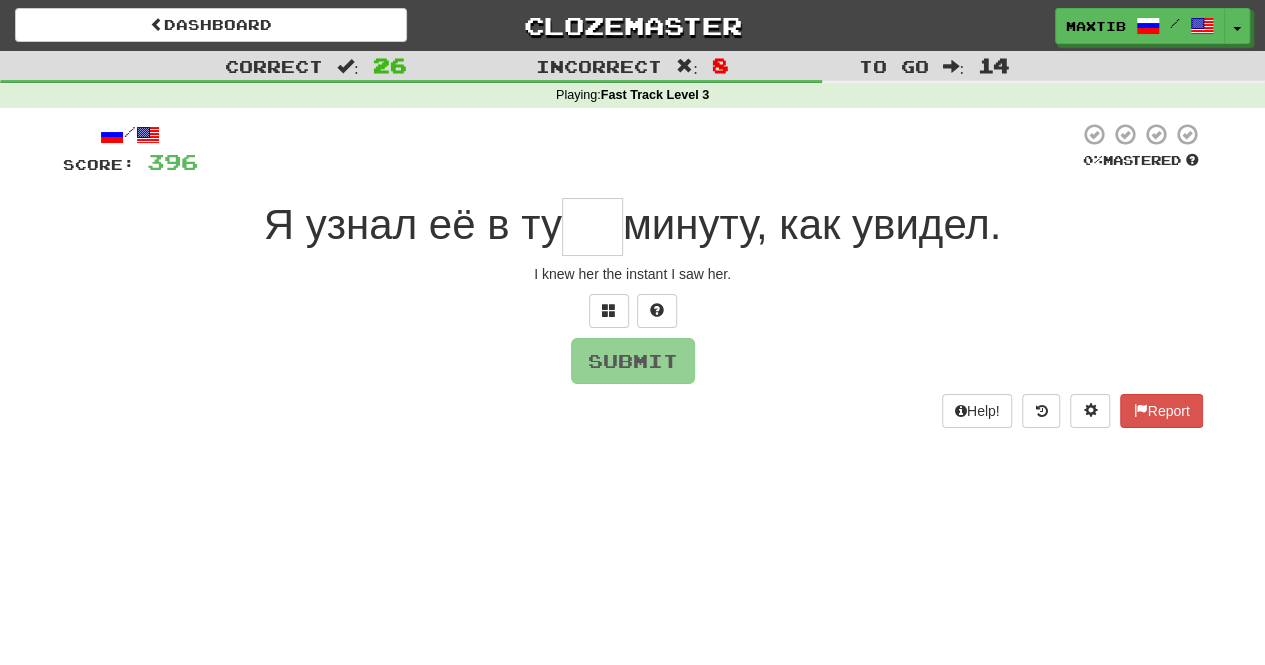 type on "*" 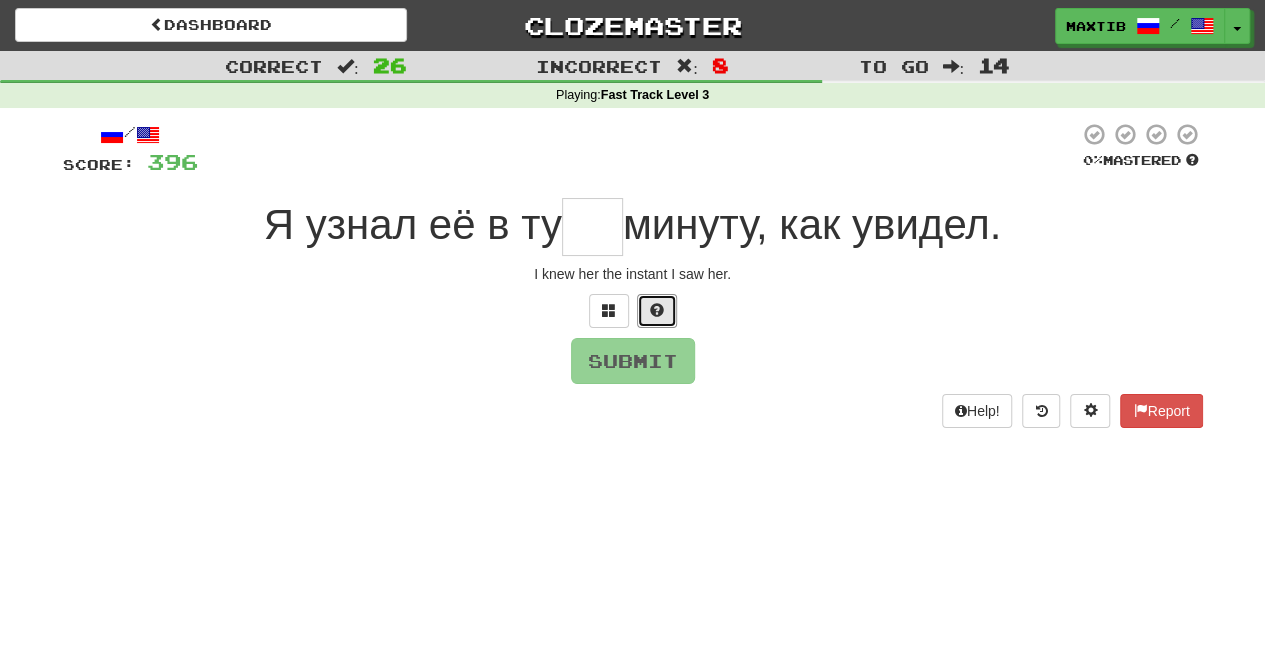 click at bounding box center [657, 311] 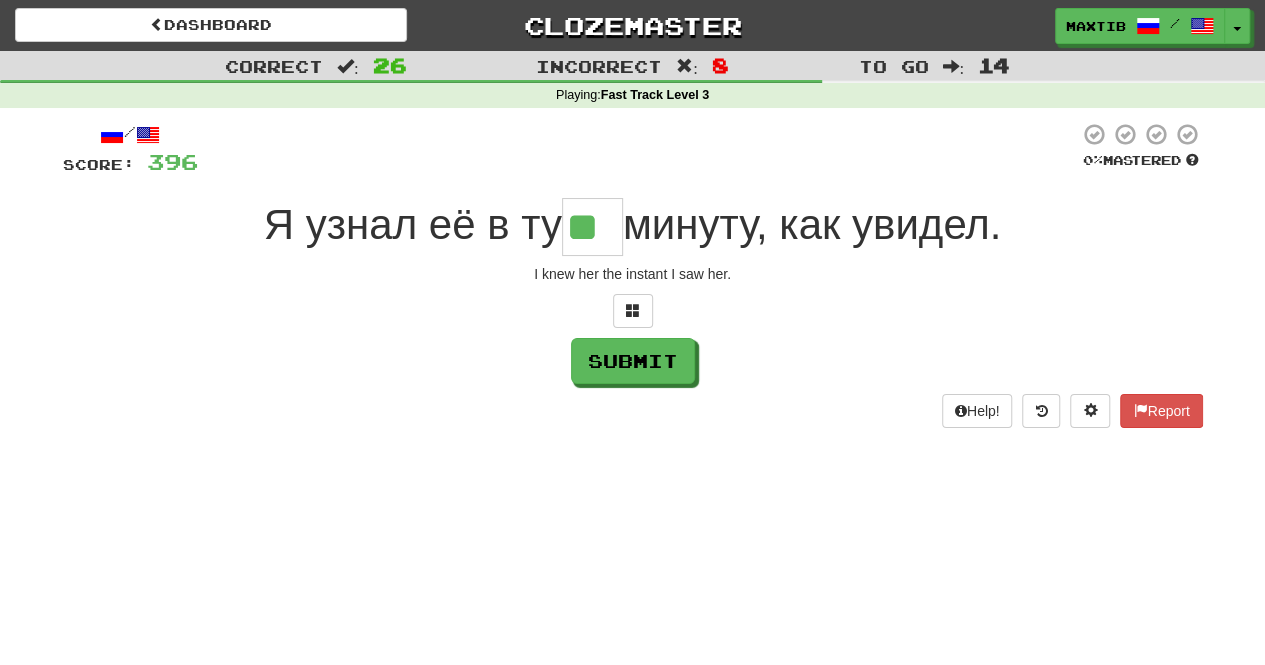 type on "**" 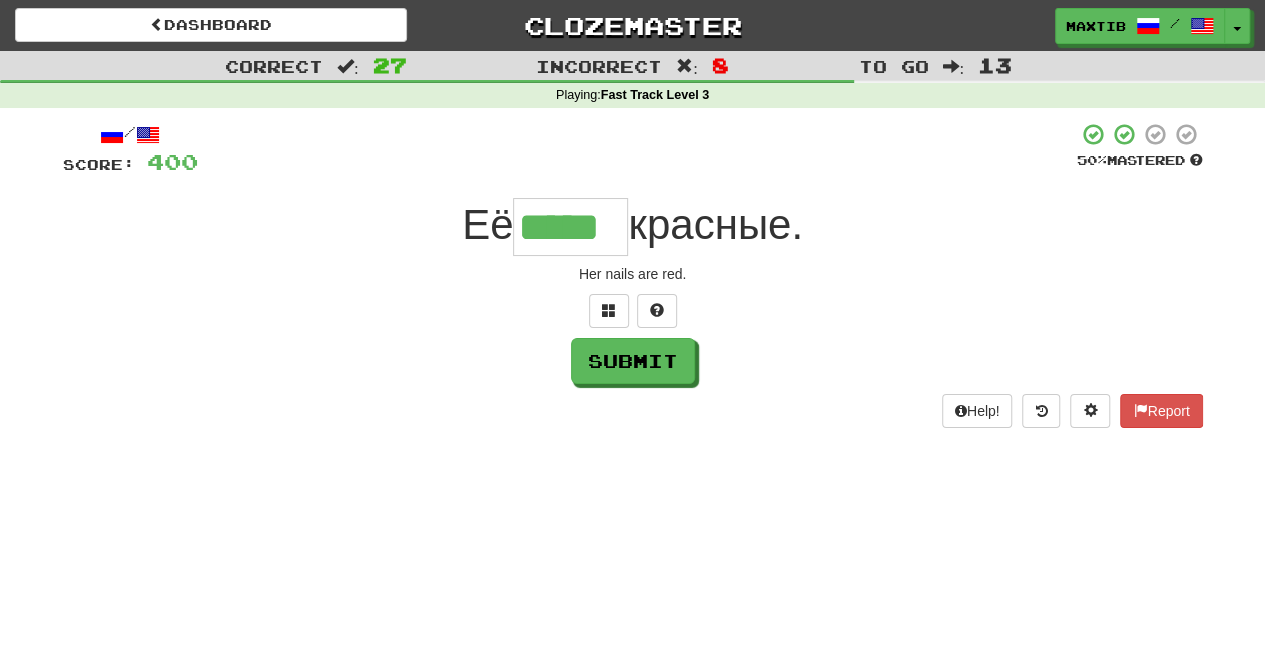 type on "*****" 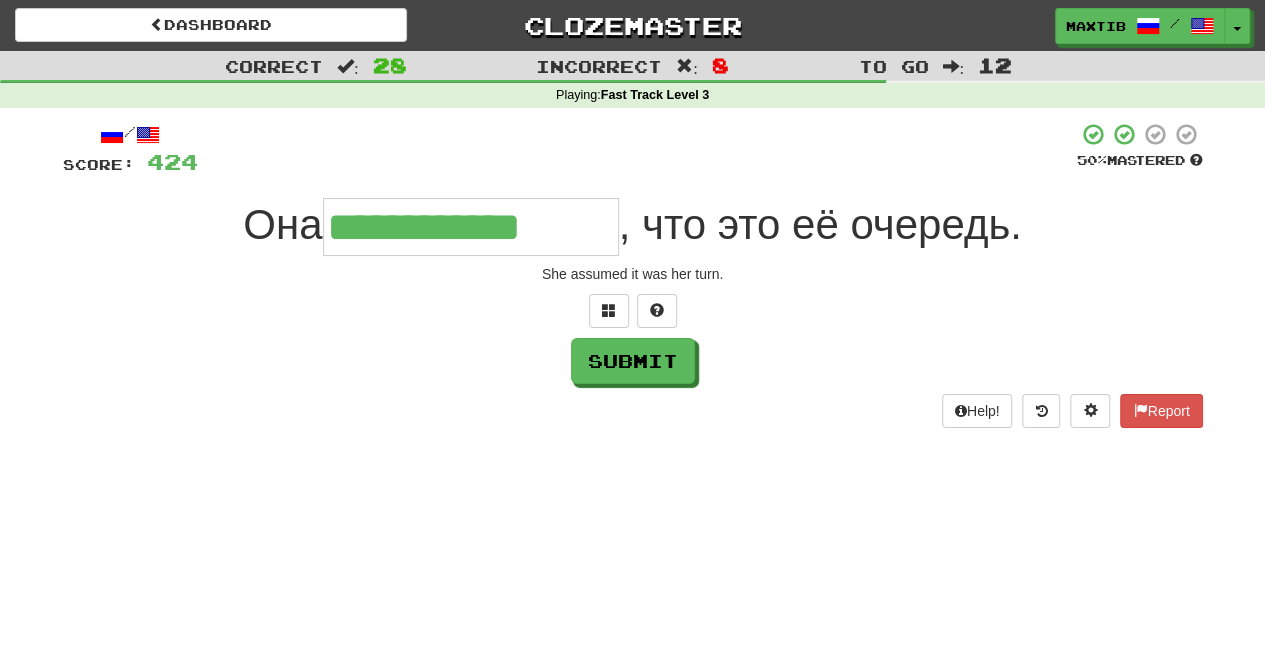 type on "**********" 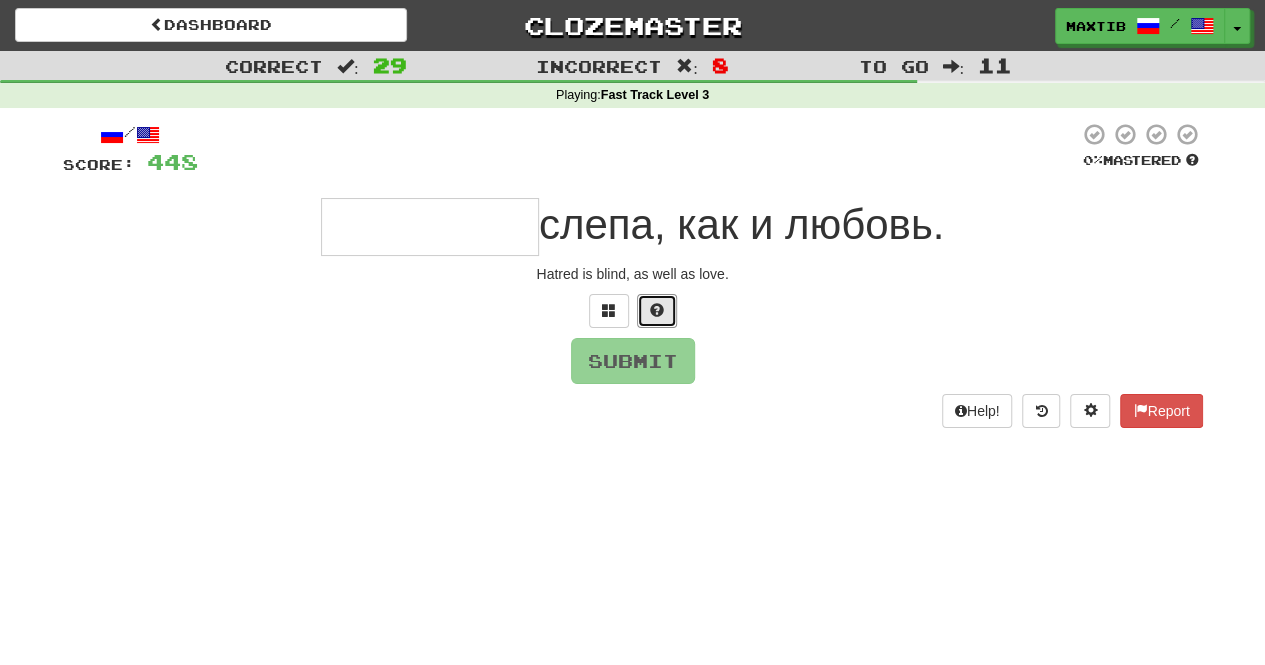click at bounding box center [657, 311] 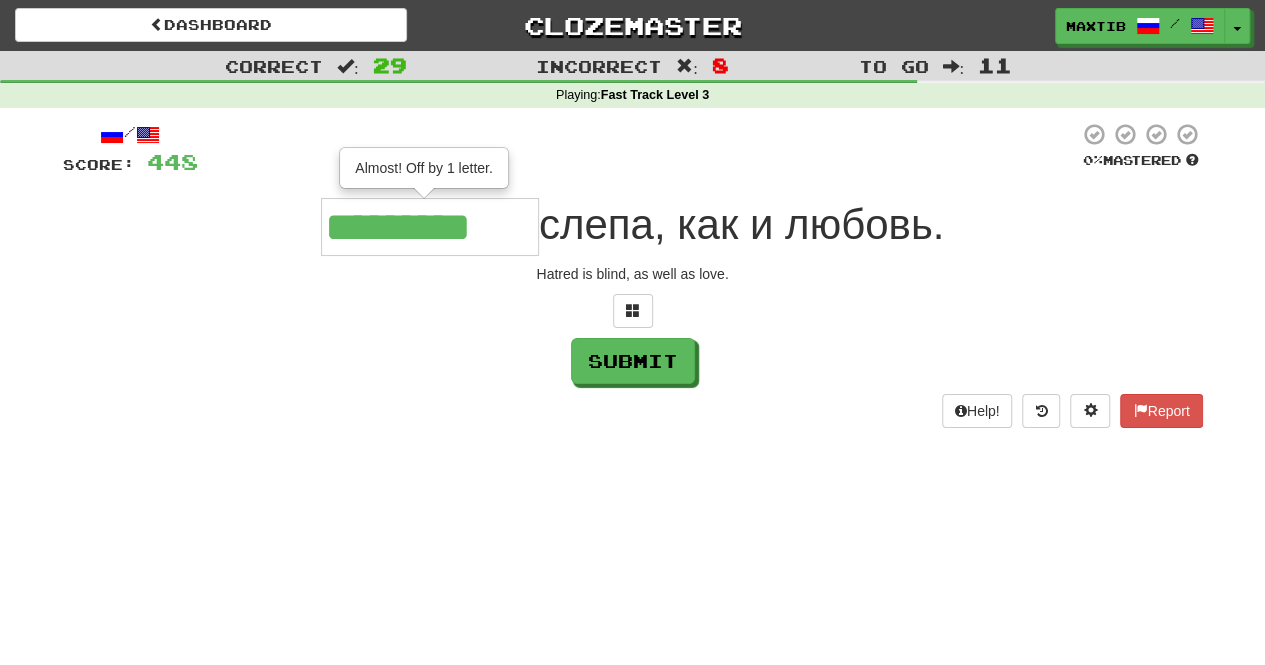 type on "*********" 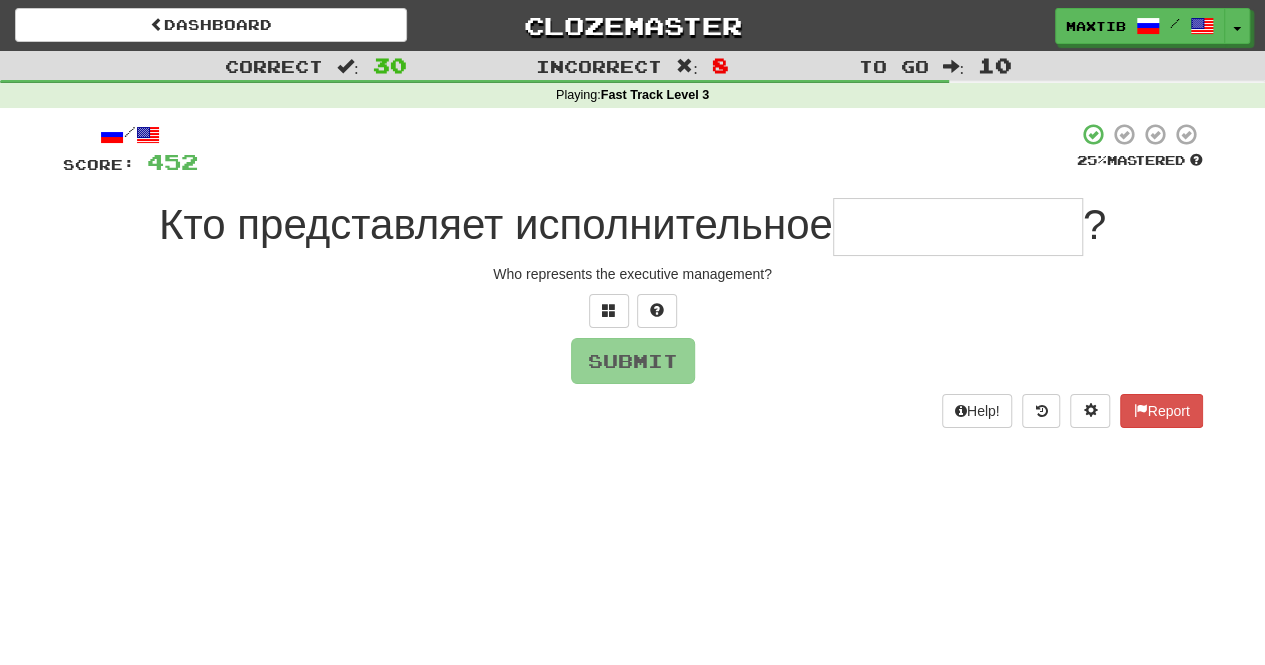 type on "*" 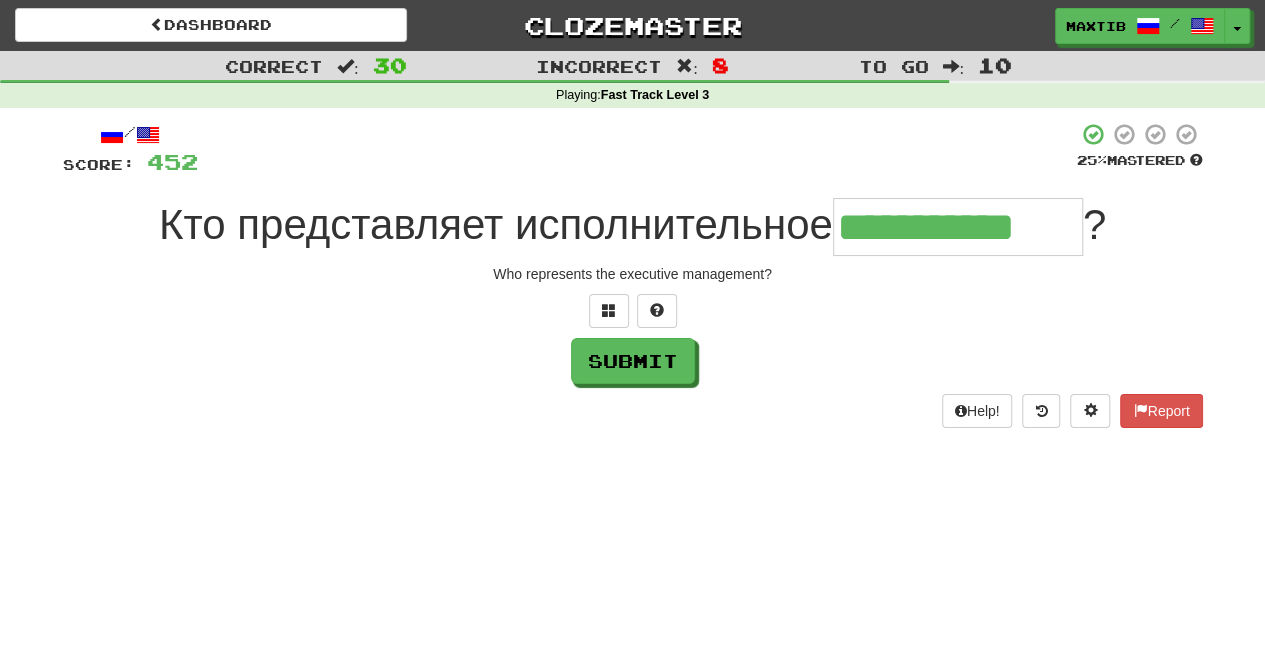 type on "**********" 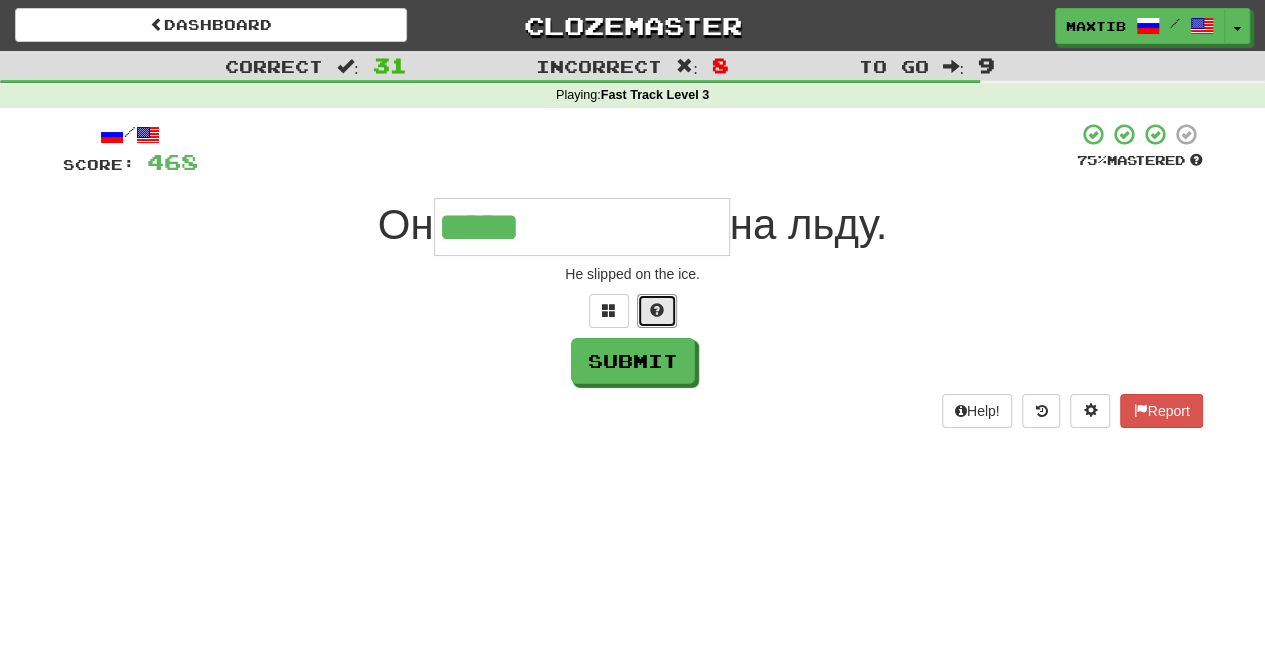 click at bounding box center (657, 311) 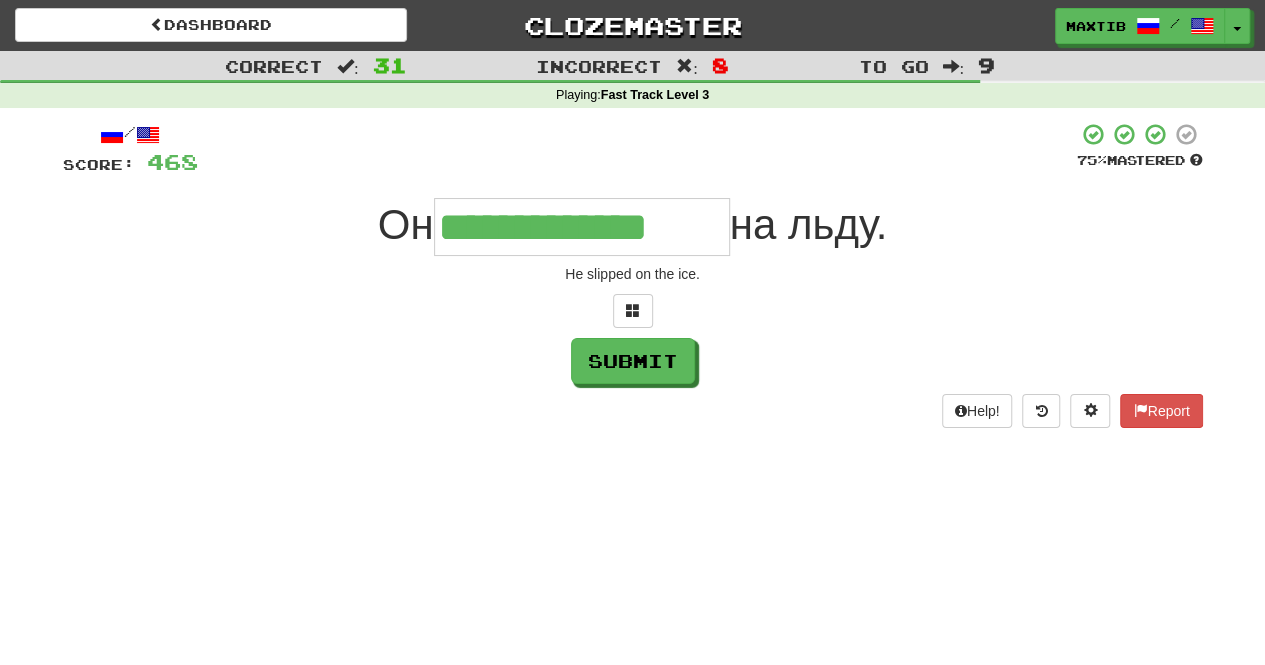 type on "**********" 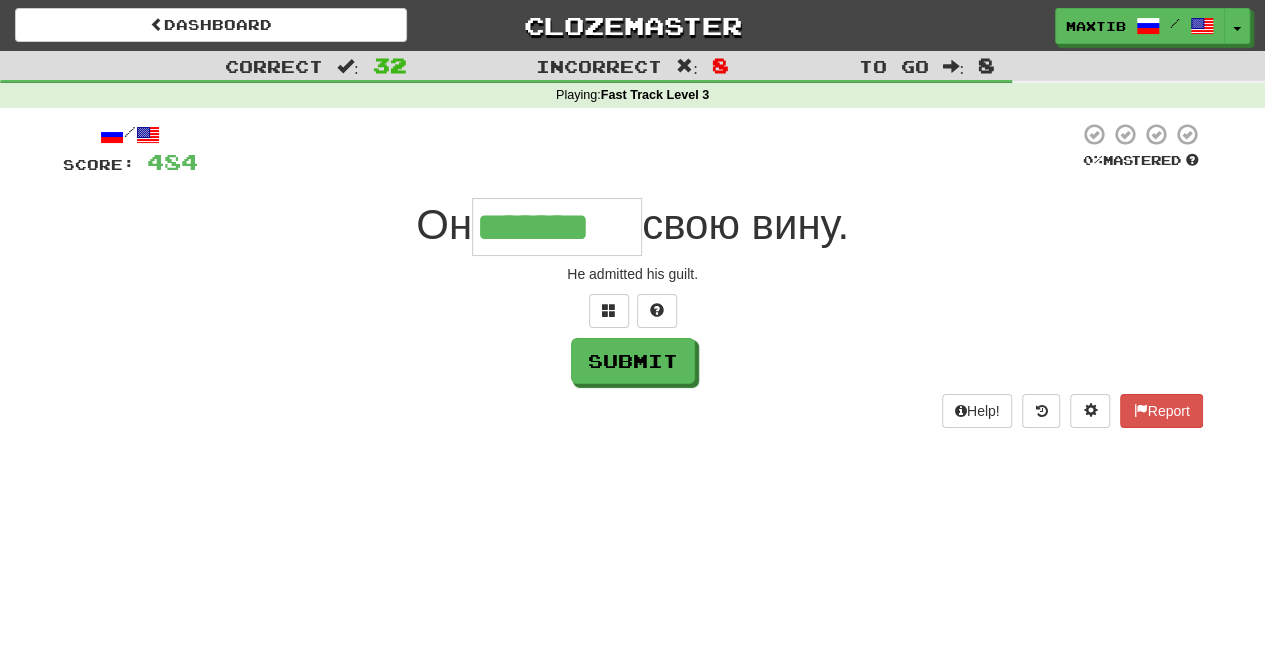 type on "*******" 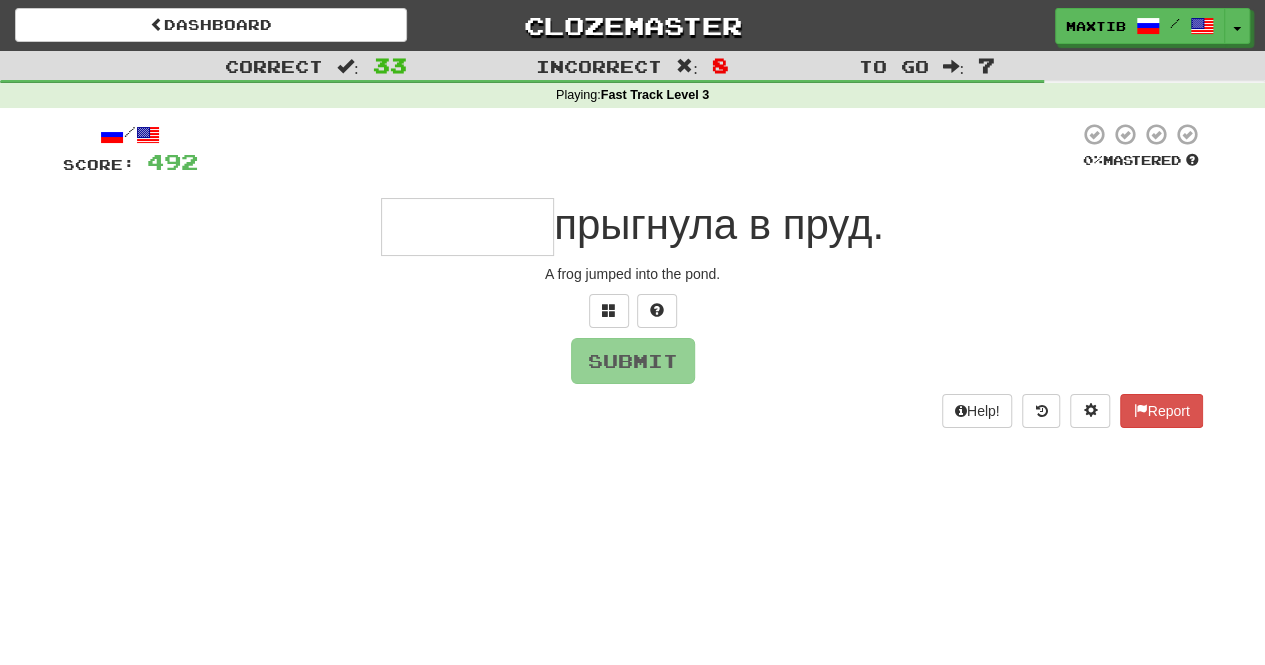 type on "*" 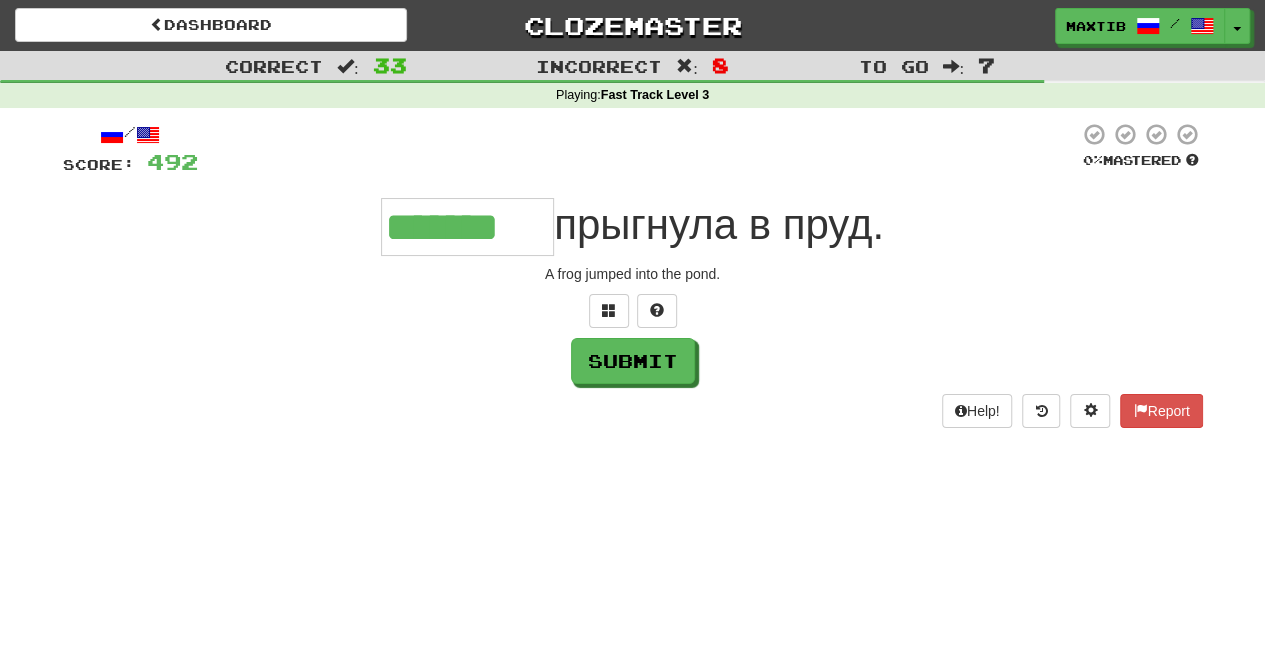 type on "*******" 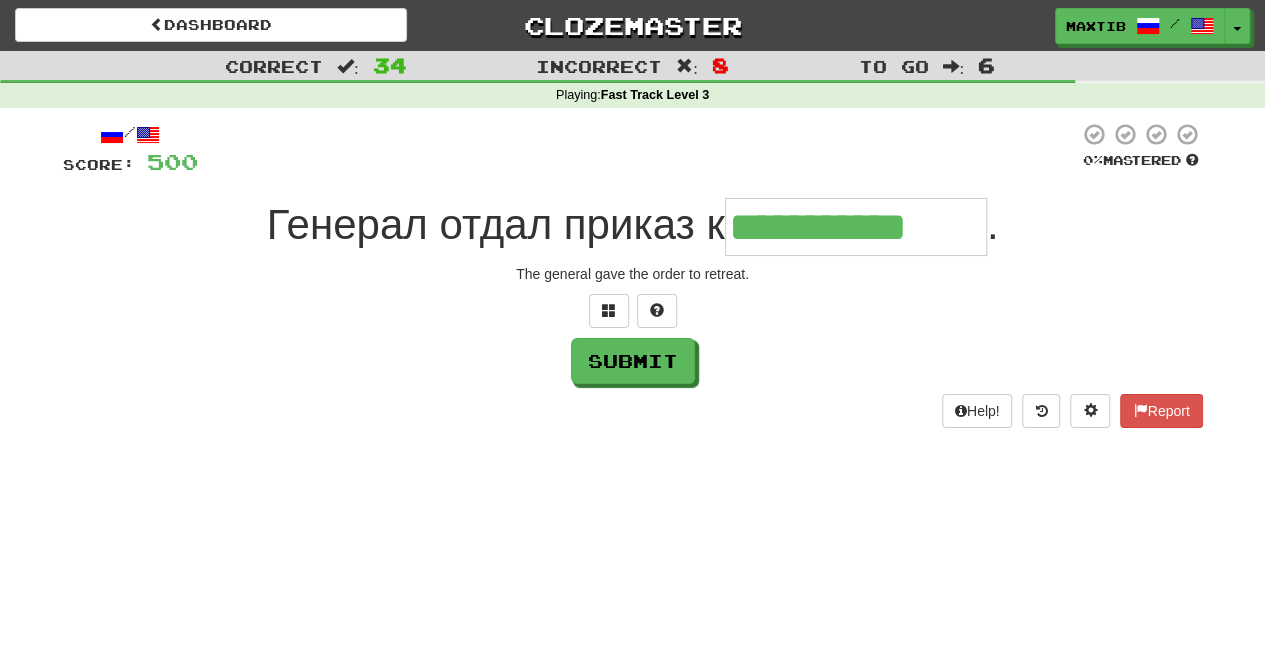 type on "**********" 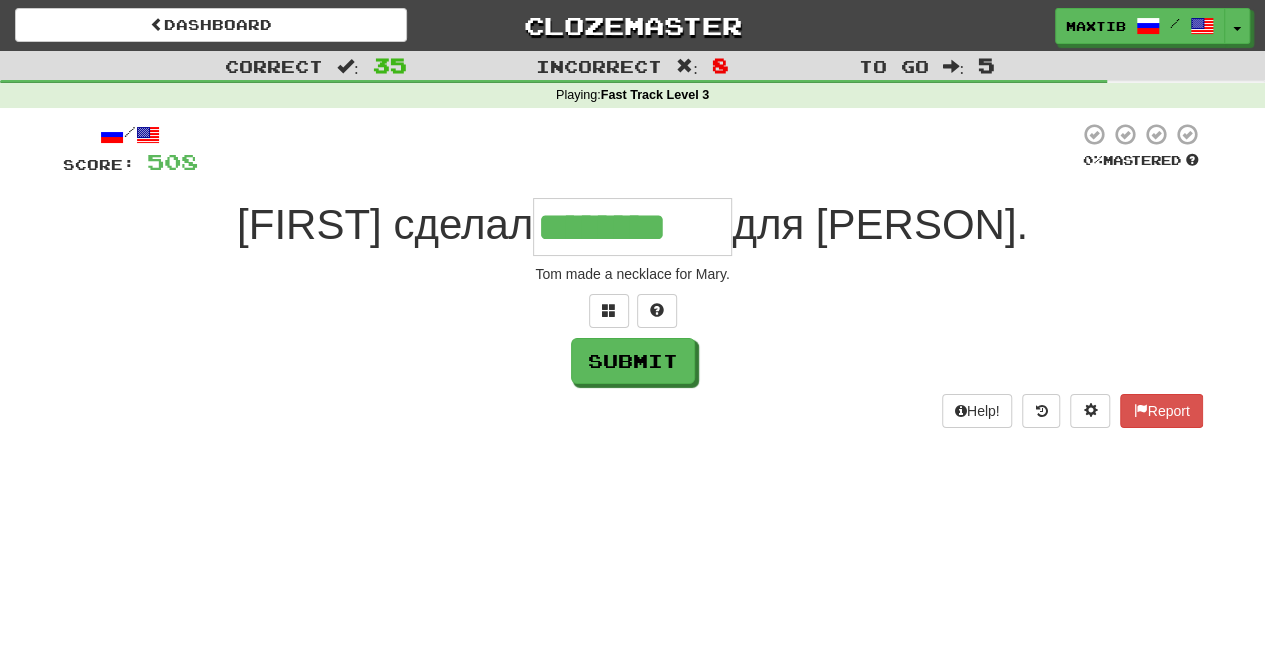 type on "********" 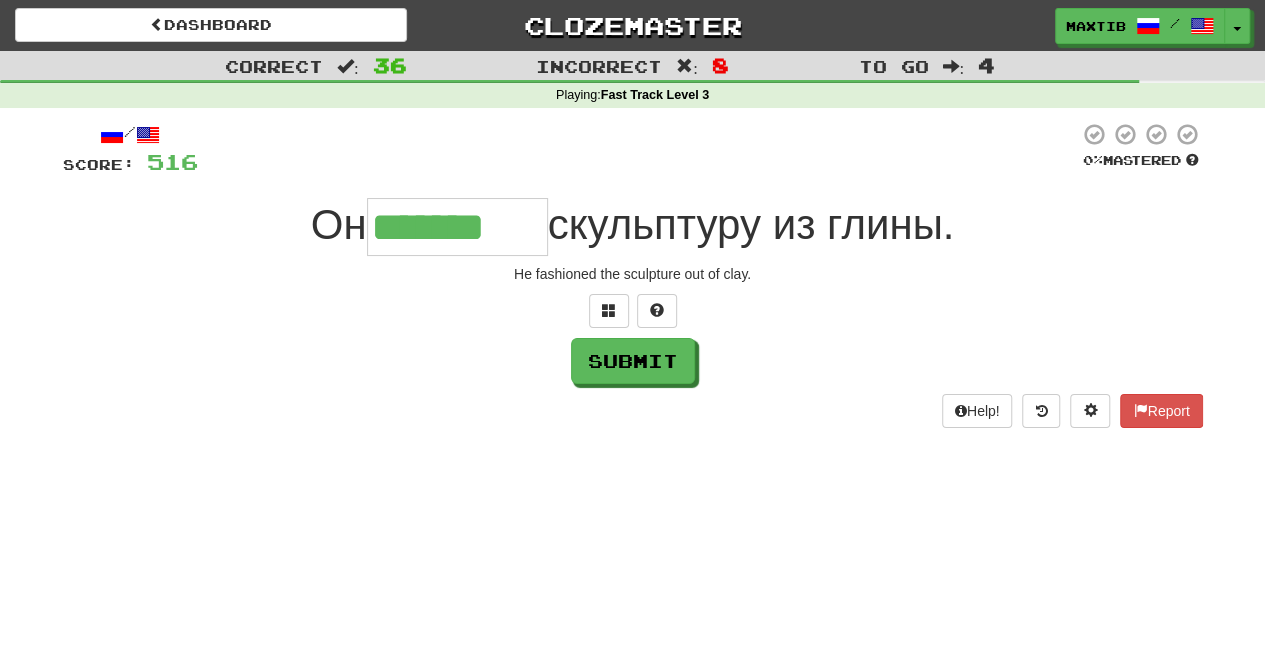 type on "*******" 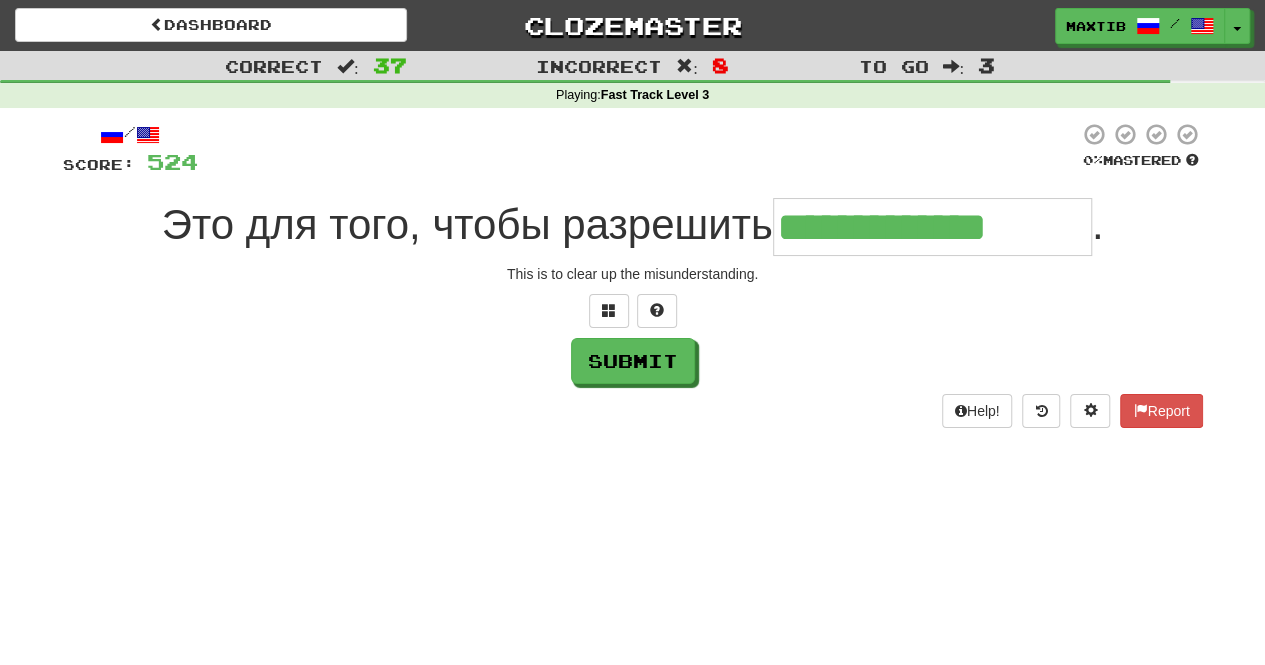 type on "**********" 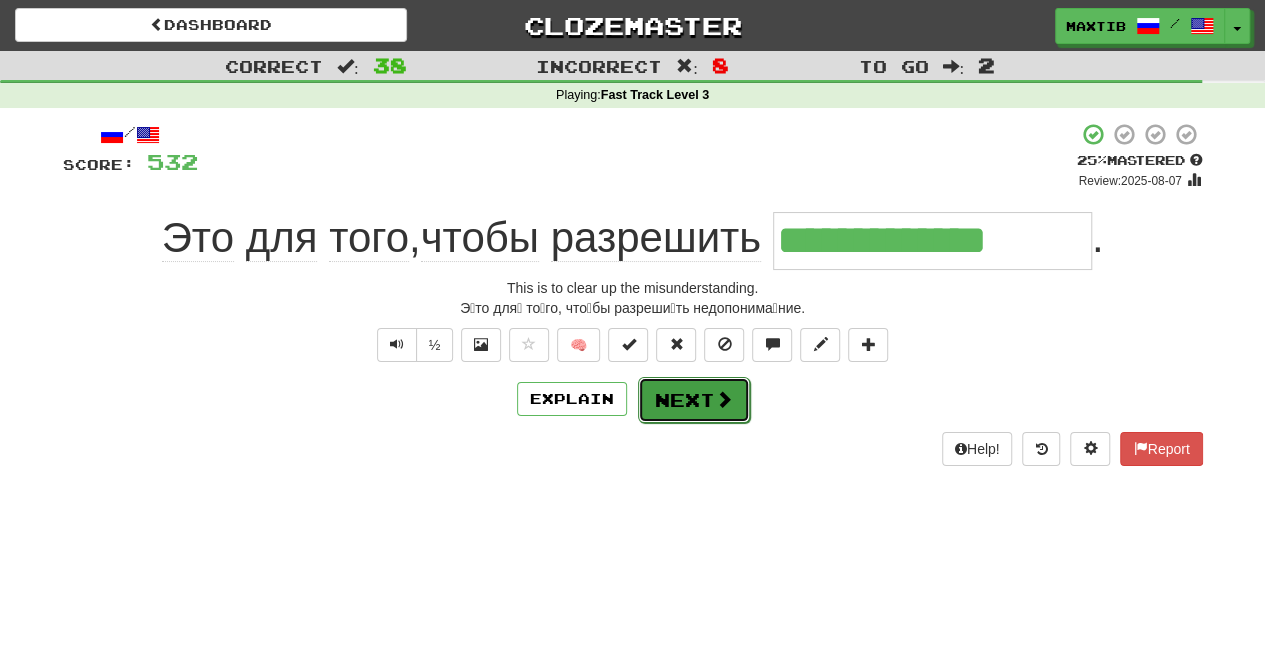 click on "Next" at bounding box center [694, 400] 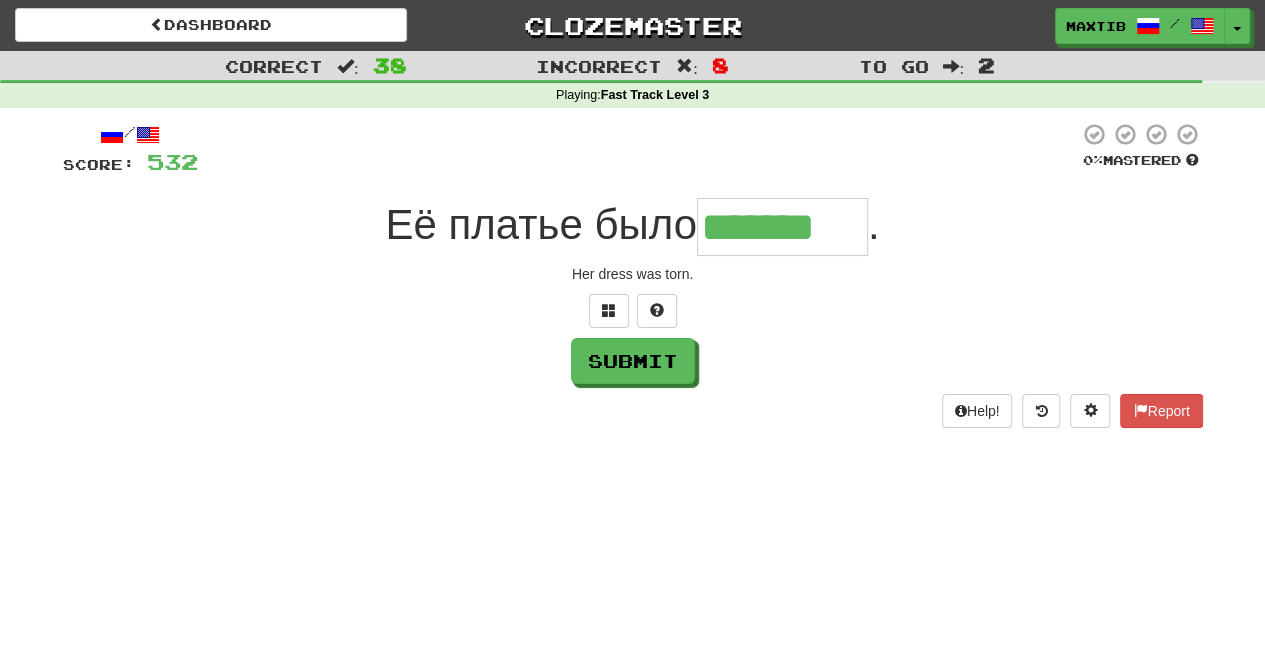 type on "*******" 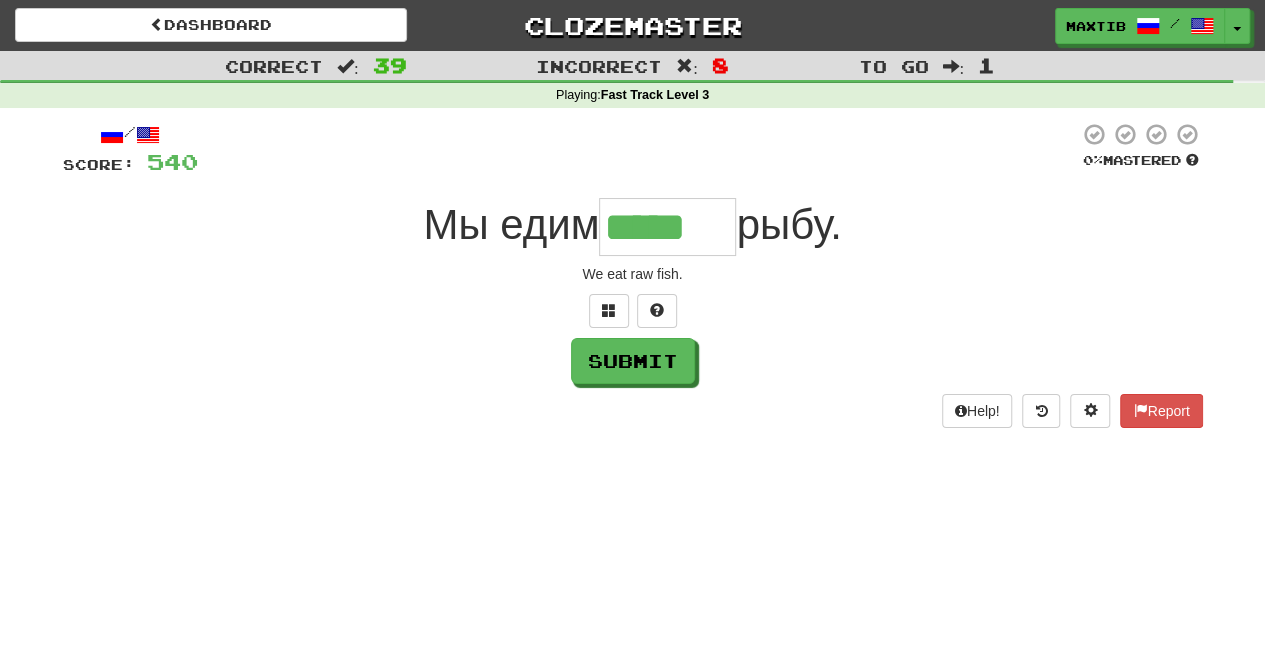 type on "*****" 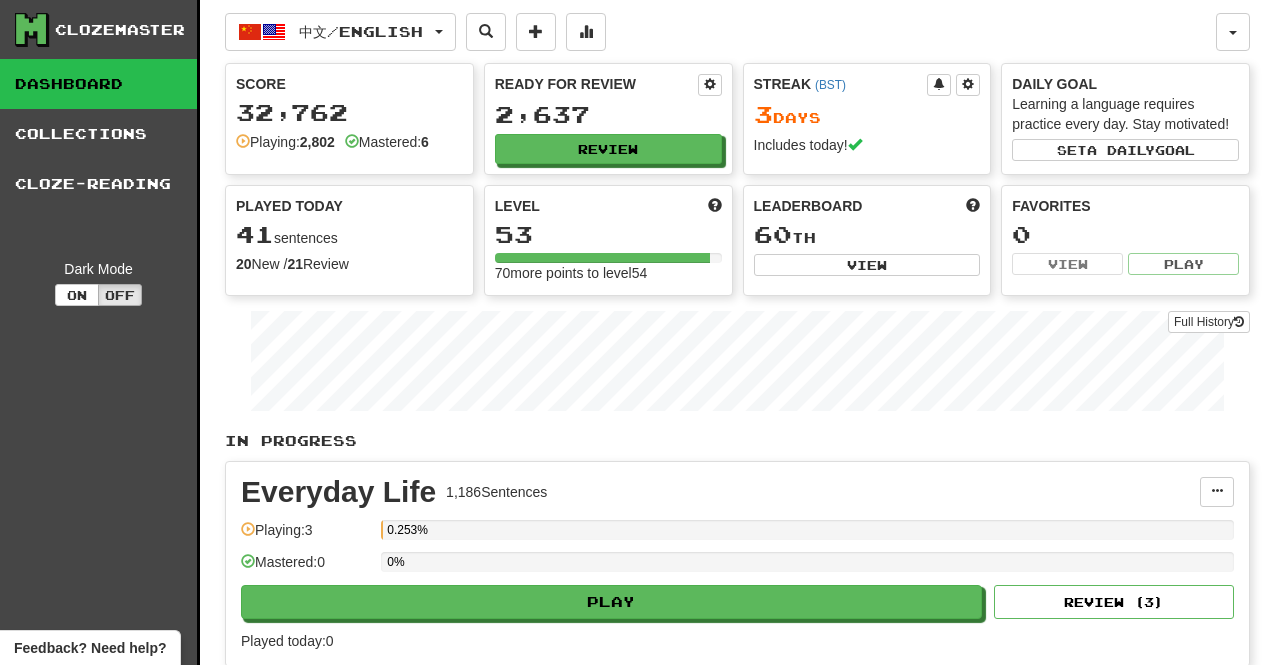scroll, scrollTop: 0, scrollLeft: 0, axis: both 